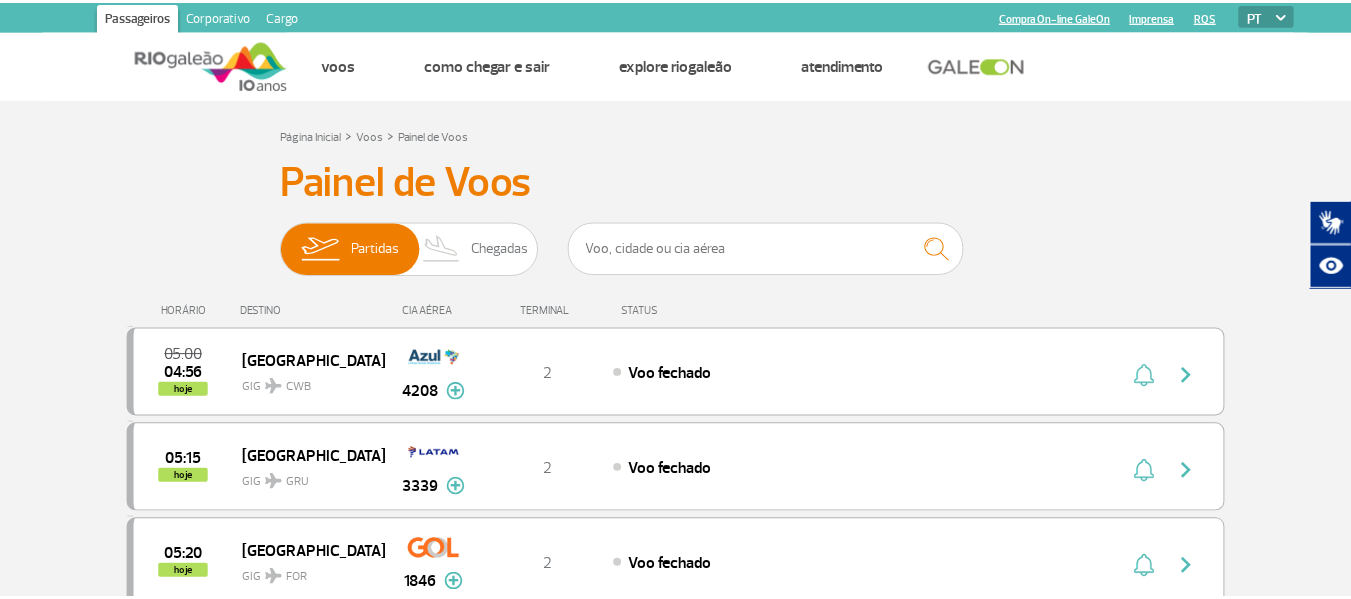 scroll, scrollTop: 0, scrollLeft: 0, axis: both 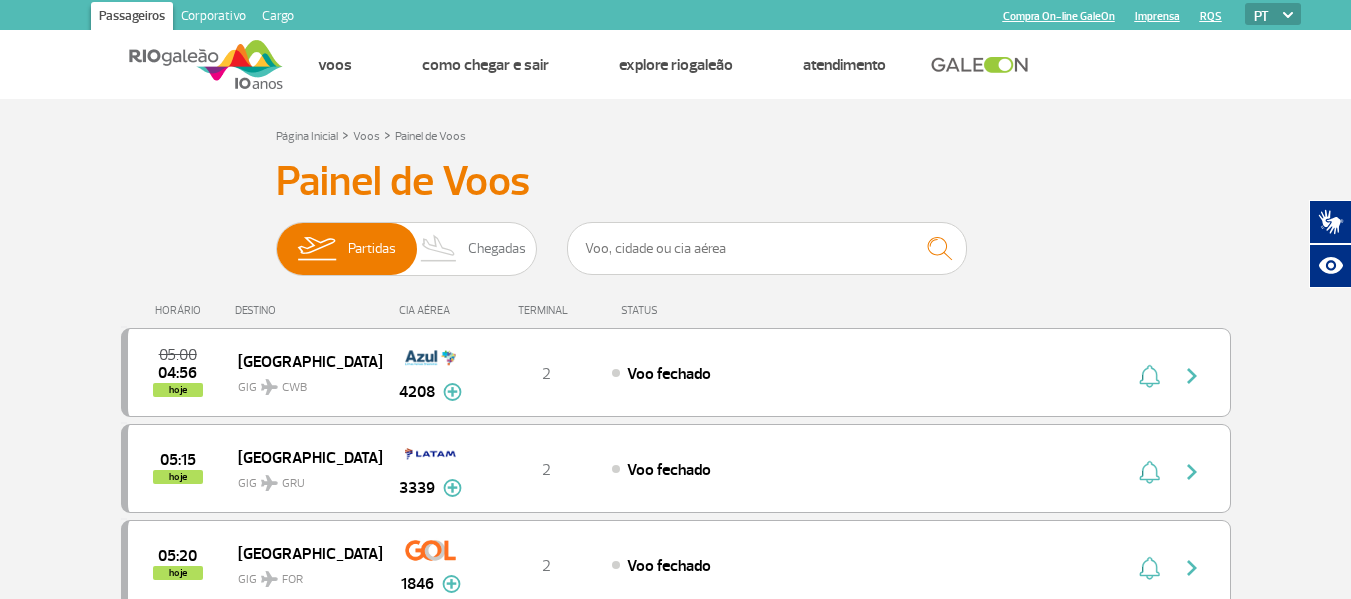 drag, startPoint x: 1228, startPoint y: 74, endPoint x: 1215, endPoint y: 54, distance: 23.853722 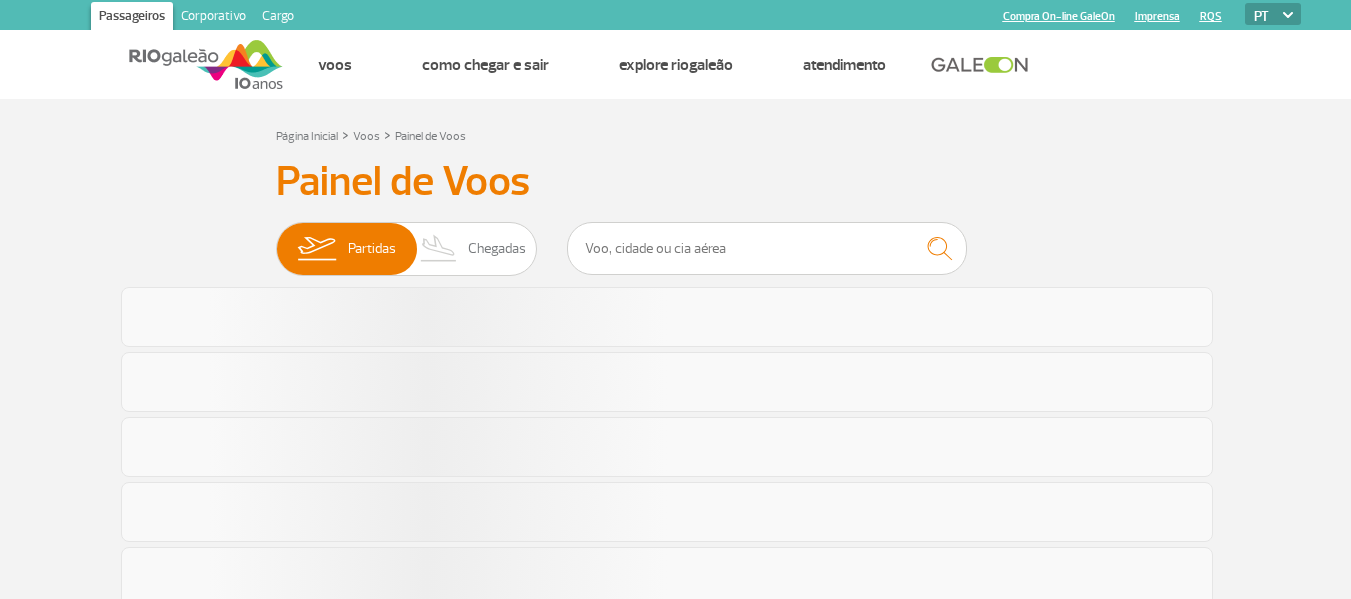 scroll, scrollTop: 0, scrollLeft: 0, axis: both 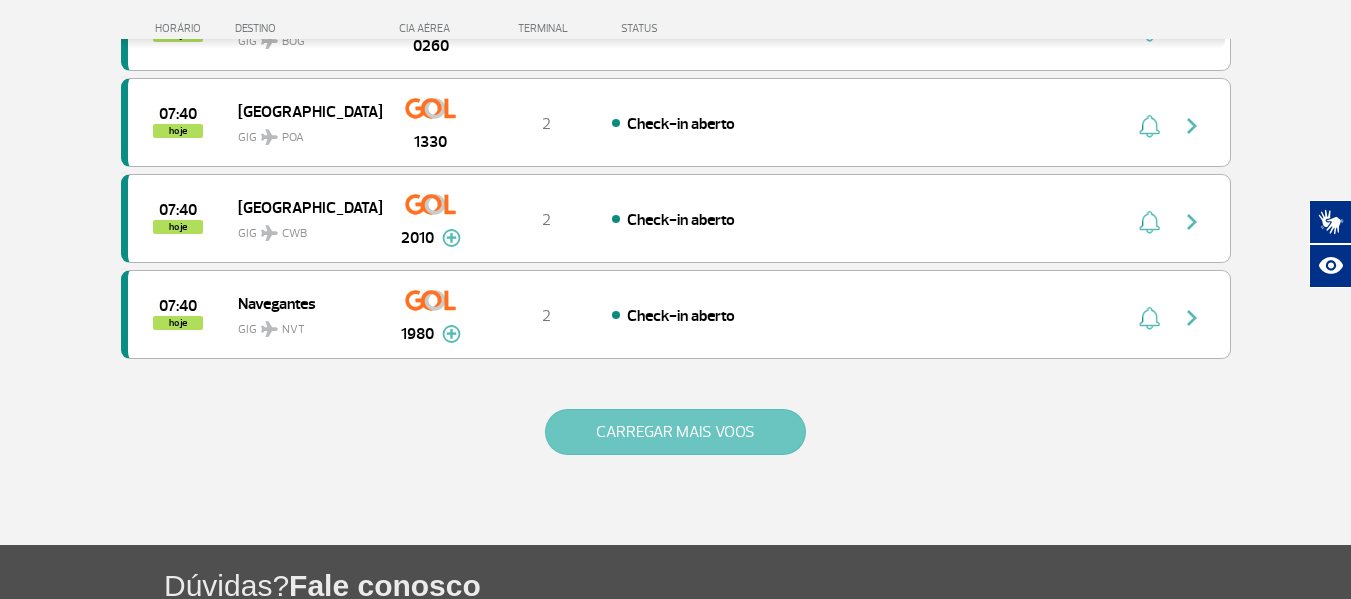 click on "CARREGAR MAIS VOOS" at bounding box center [675, 432] 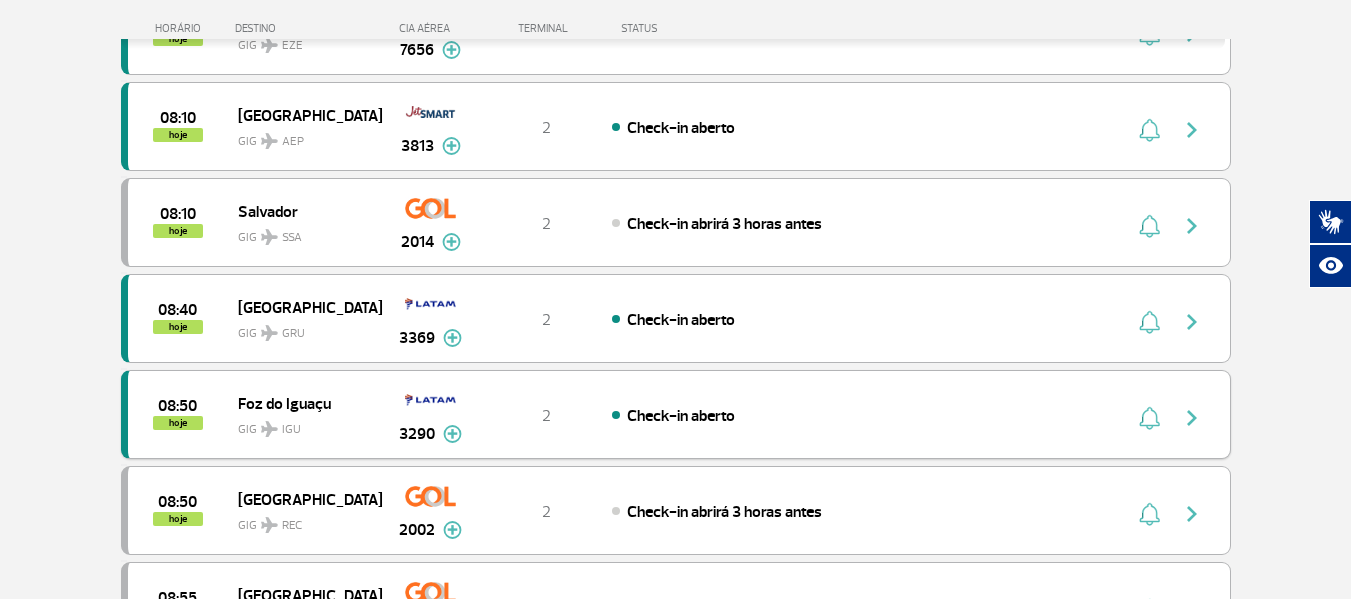scroll, scrollTop: 2700, scrollLeft: 0, axis: vertical 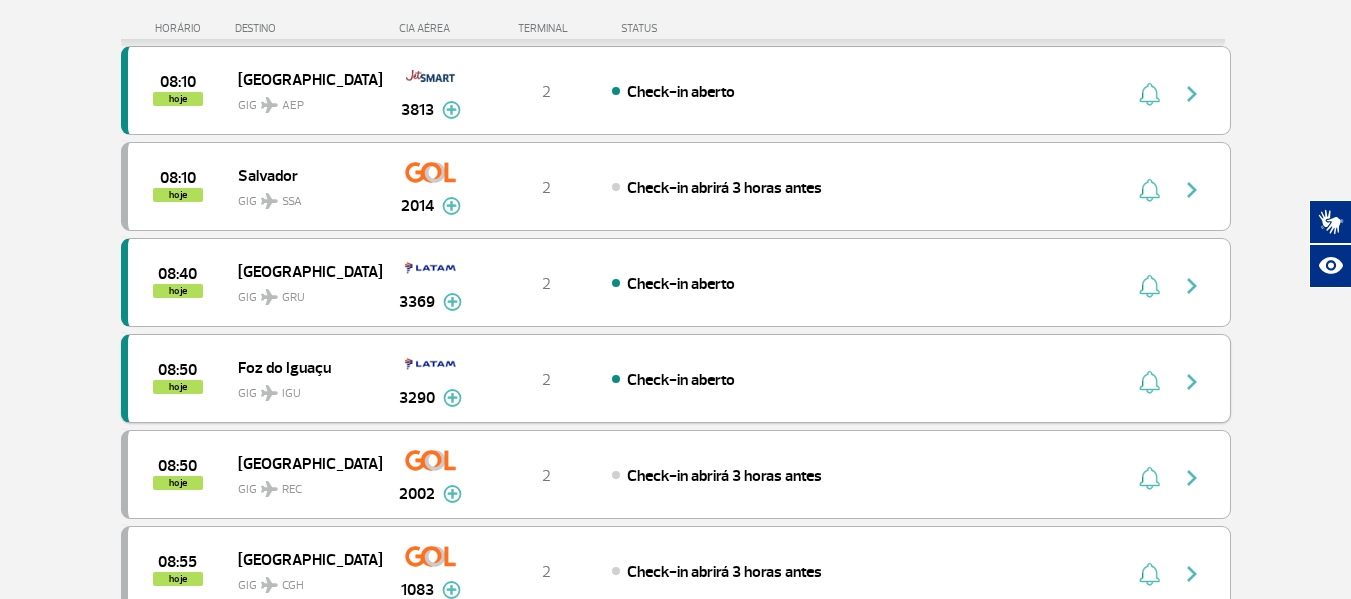 click on "Check-in aberto" at bounding box center (832, 379) 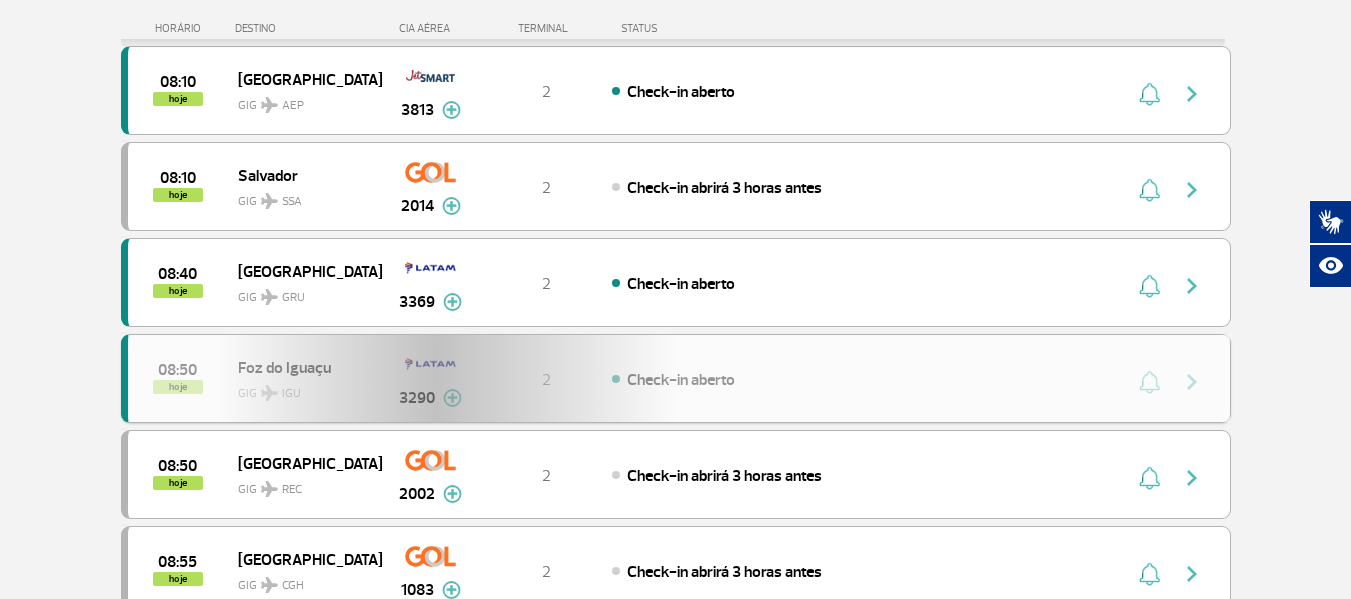 scroll, scrollTop: 0, scrollLeft: 0, axis: both 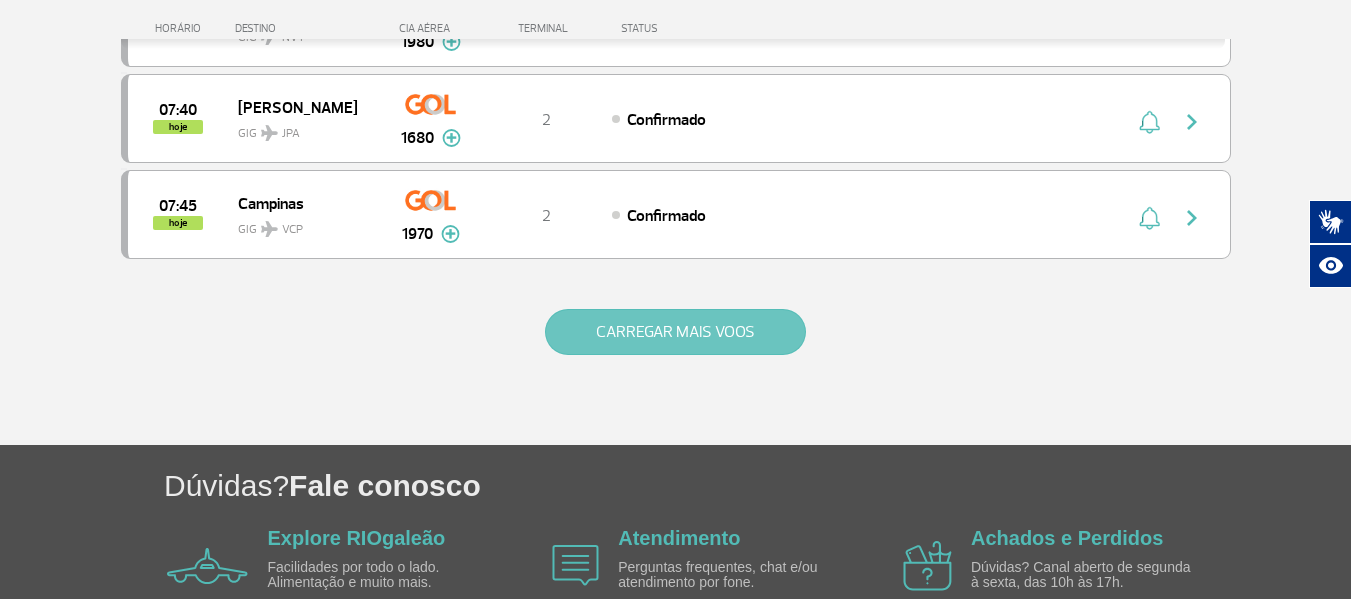 click on "CARREGAR MAIS VOOS" at bounding box center (675, 332) 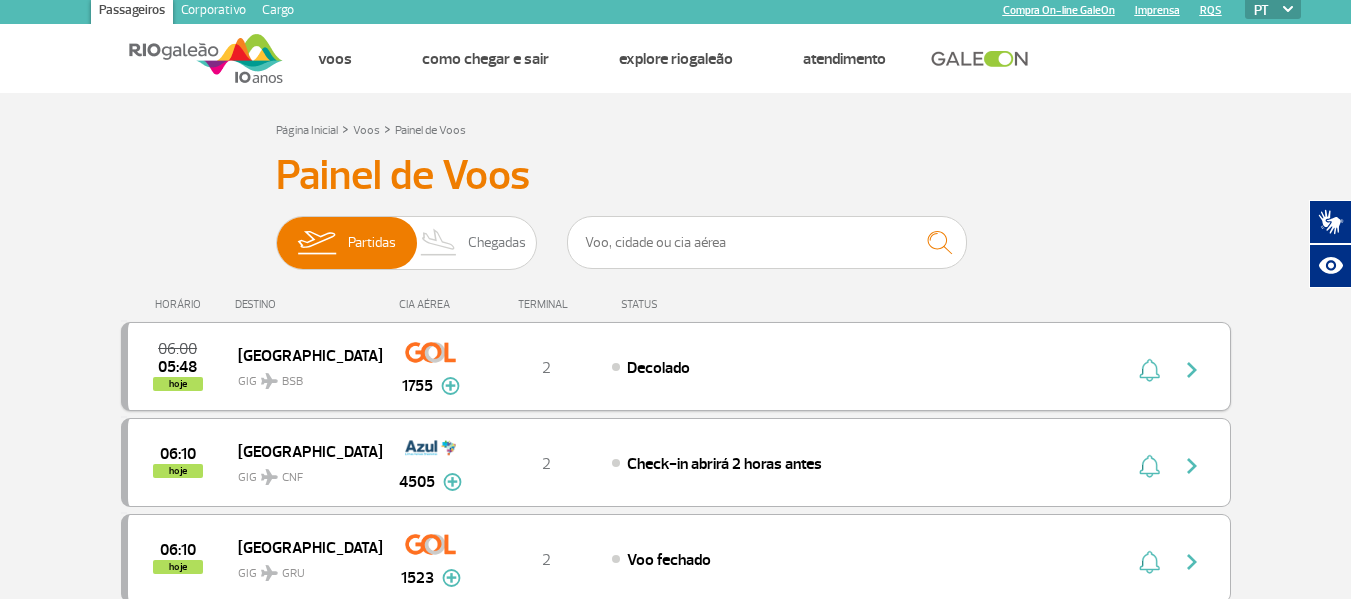 scroll, scrollTop: 0, scrollLeft: 0, axis: both 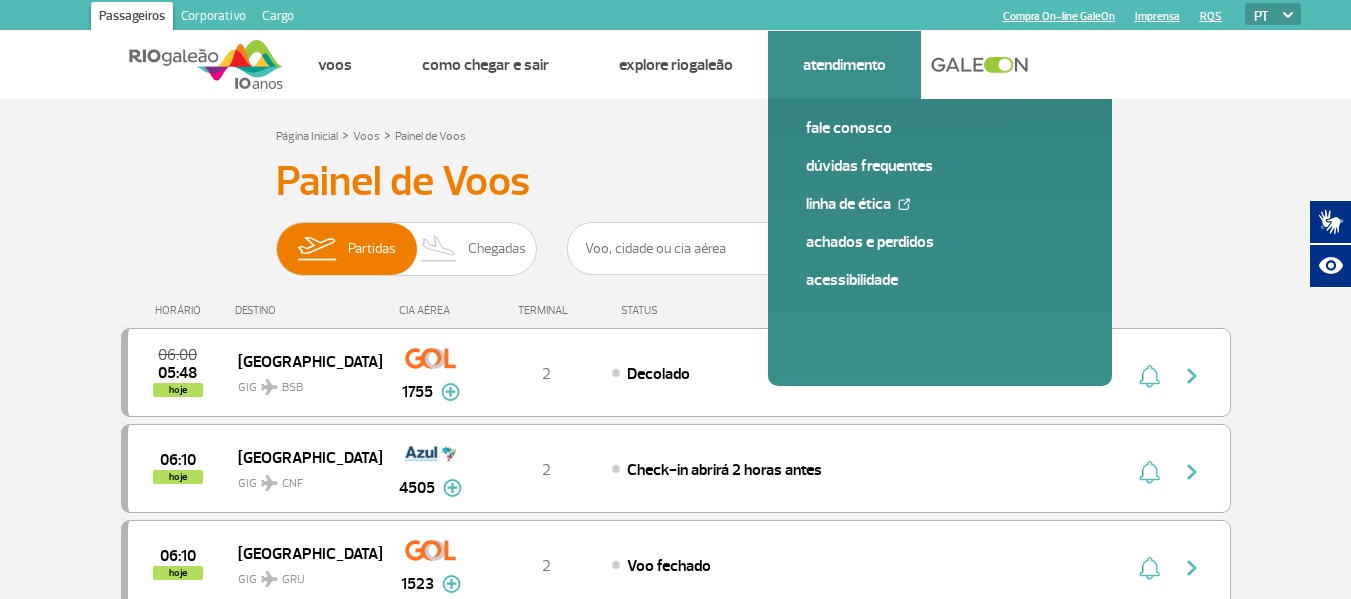 type 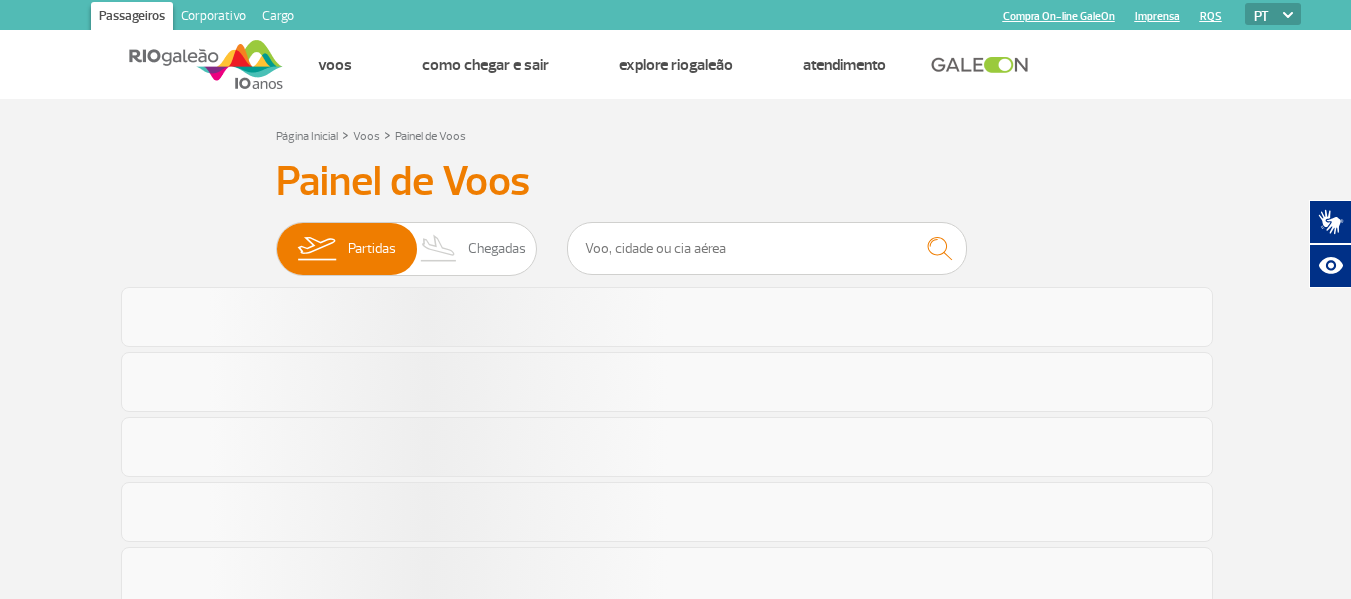 scroll, scrollTop: 0, scrollLeft: 0, axis: both 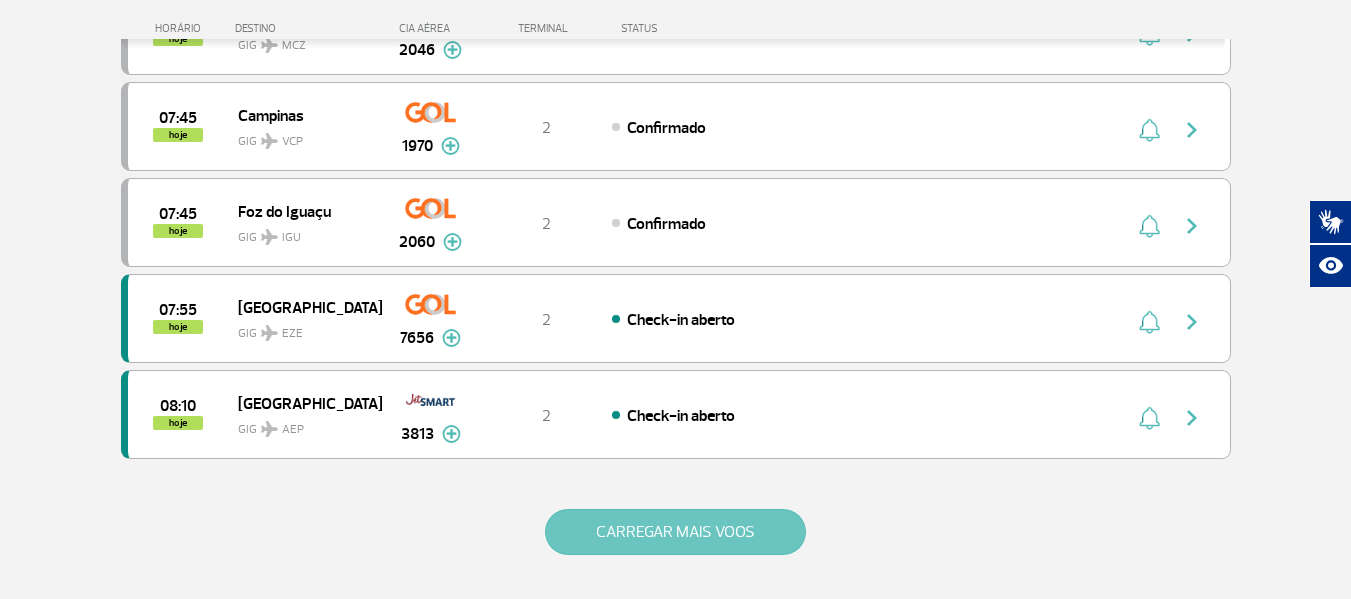 click on "CARREGAR MAIS VOOS" at bounding box center [675, 532] 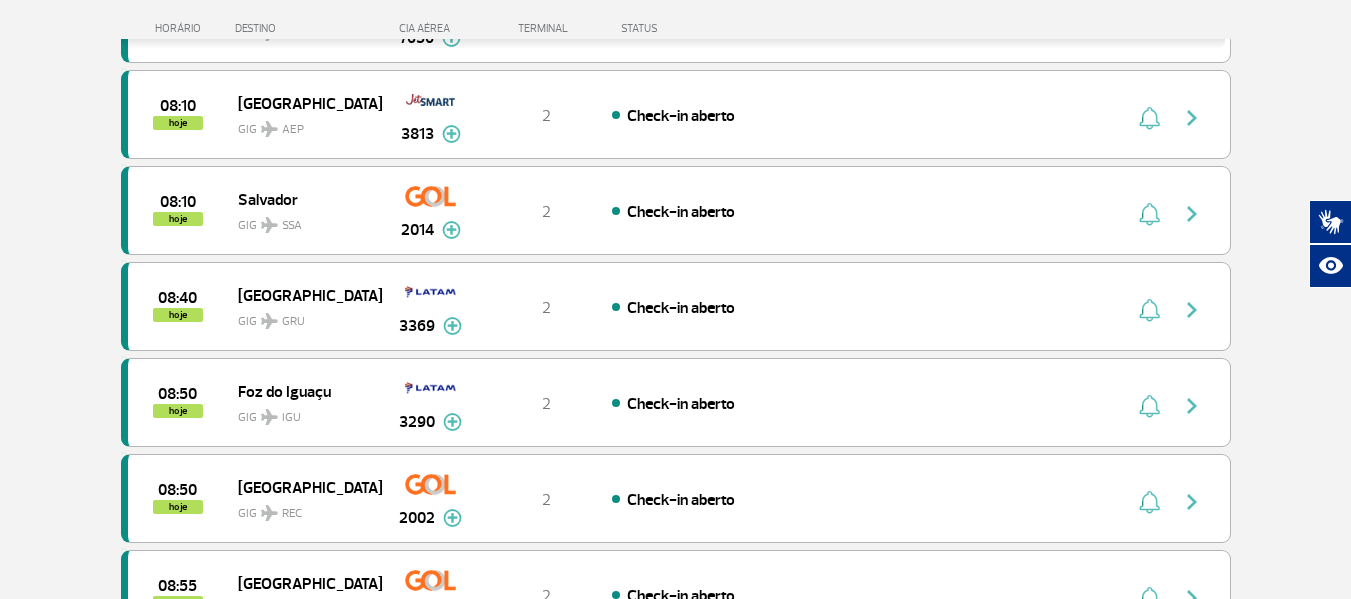 scroll, scrollTop: 2200, scrollLeft: 0, axis: vertical 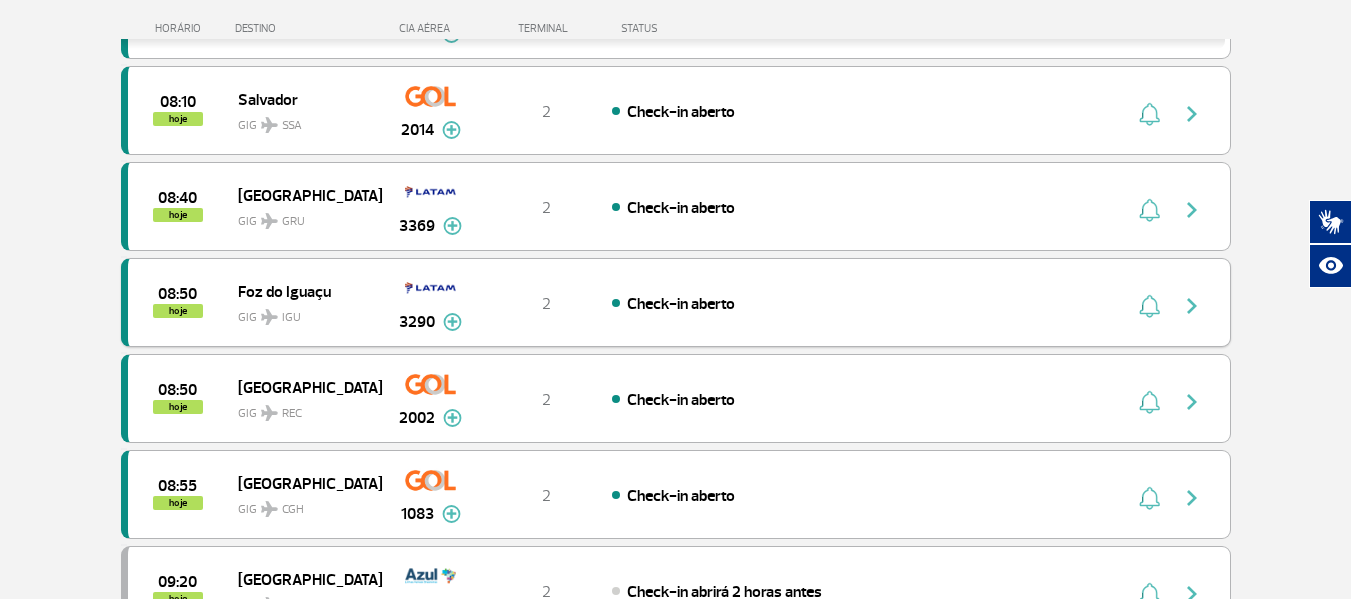 click on "08:50 hoje [GEOGRAPHIC_DATA] GIG  IGU 3290 2  Check-in aberto  Parcerias:  Lufthansa   4670   British Airways   7653" at bounding box center [676, 302] 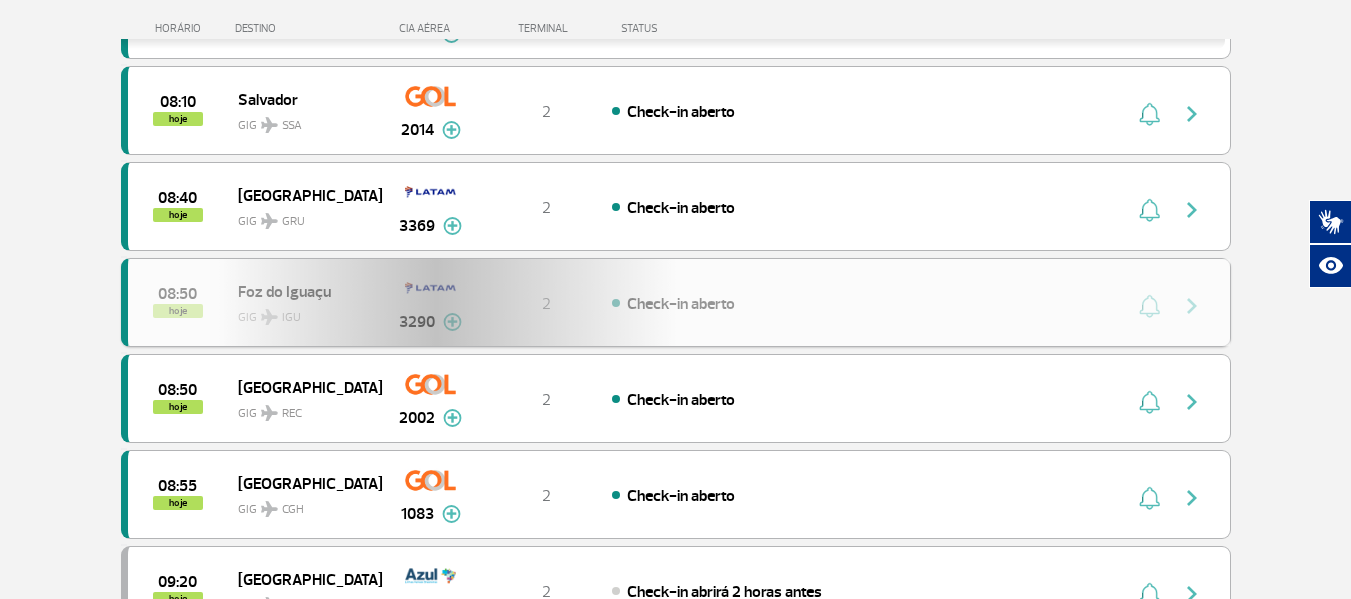 scroll, scrollTop: 0, scrollLeft: 0, axis: both 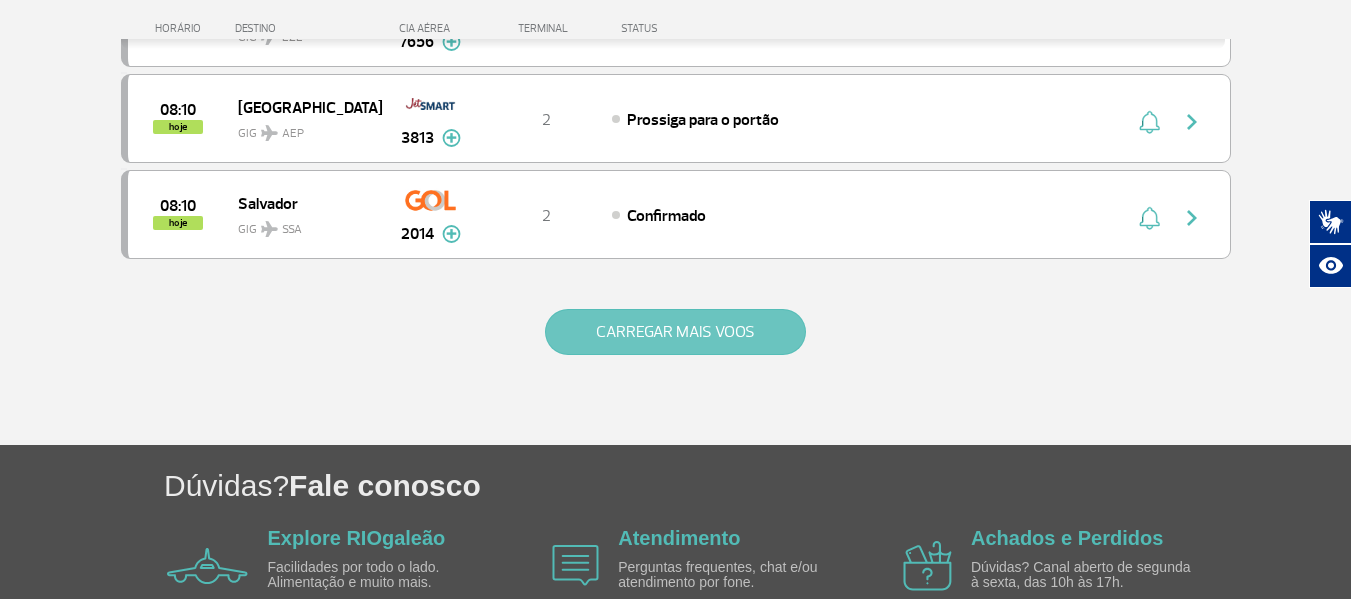 click on "CARREGAR MAIS VOOS" at bounding box center (675, 332) 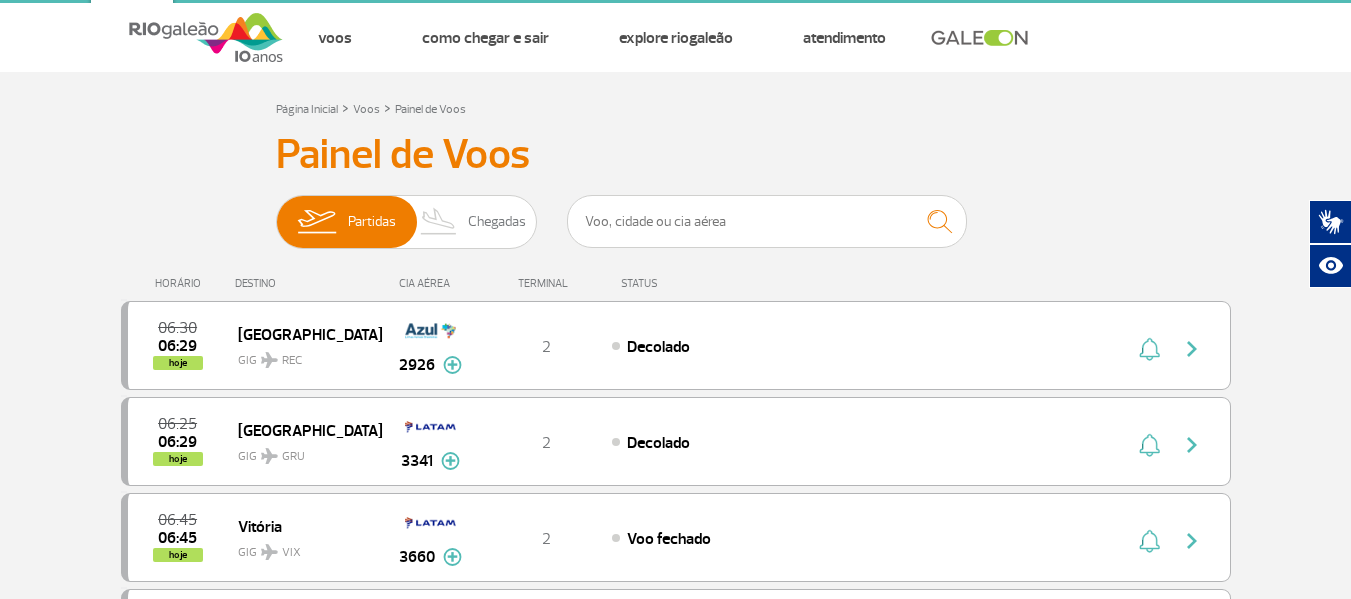 scroll, scrollTop: 0, scrollLeft: 0, axis: both 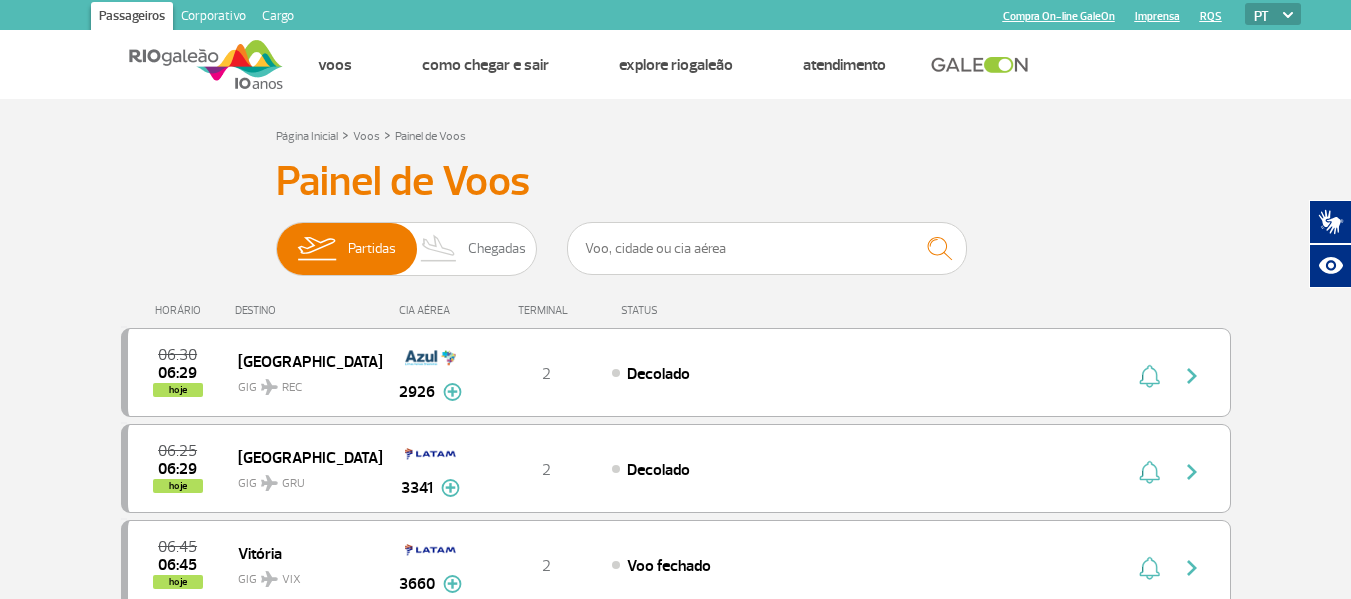 type 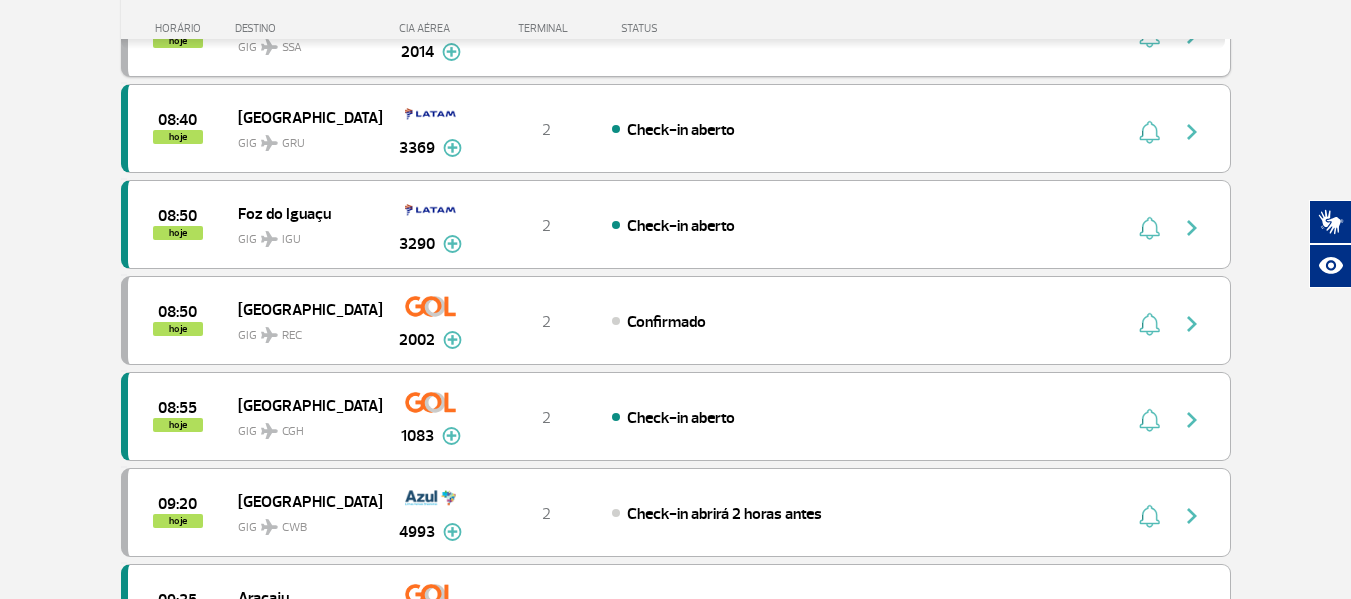 scroll, scrollTop: 2200, scrollLeft: 0, axis: vertical 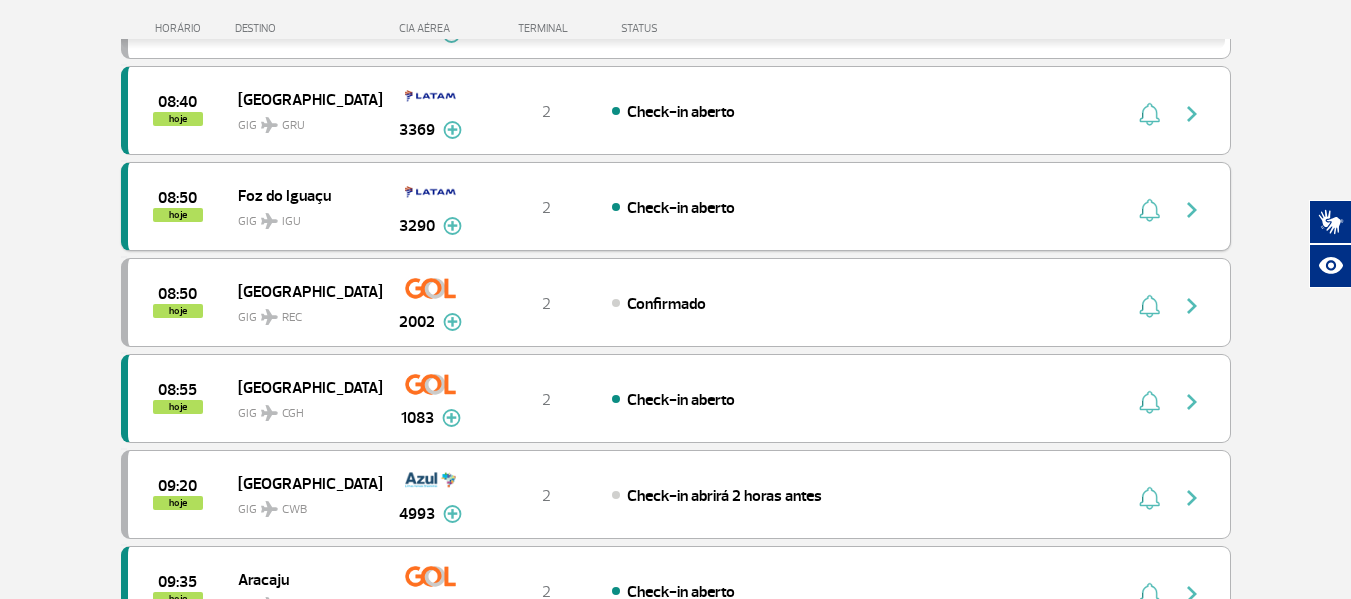 click on "08:50 hoje Foz do Iguaçu GIG  IGU 3290 2  Check-in aberto  Parcerias:  Lufthansa   4670   British Airways   7653" at bounding box center (676, 206) 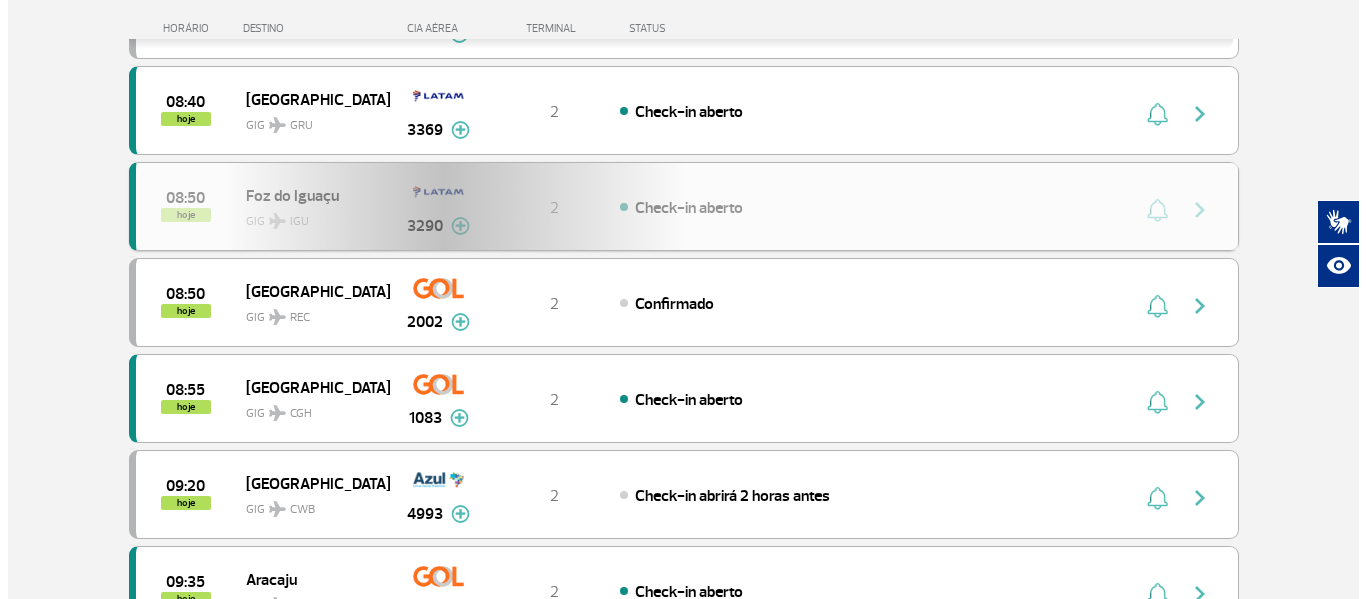 scroll, scrollTop: 0, scrollLeft: 0, axis: both 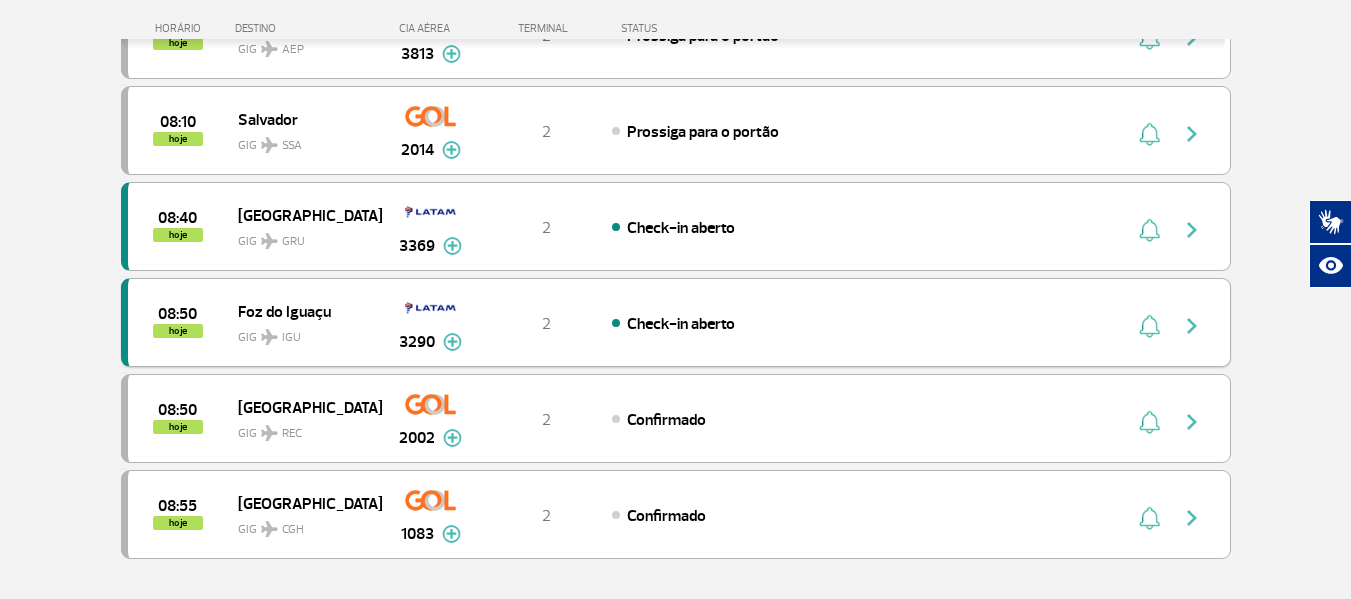 click on "08:50 hoje Foz do Iguaçu GIG  IGU 3290 2  Check-in aberto  Parcerias:  Lufthansa   4670   British Airways   7653" at bounding box center (676, 322) 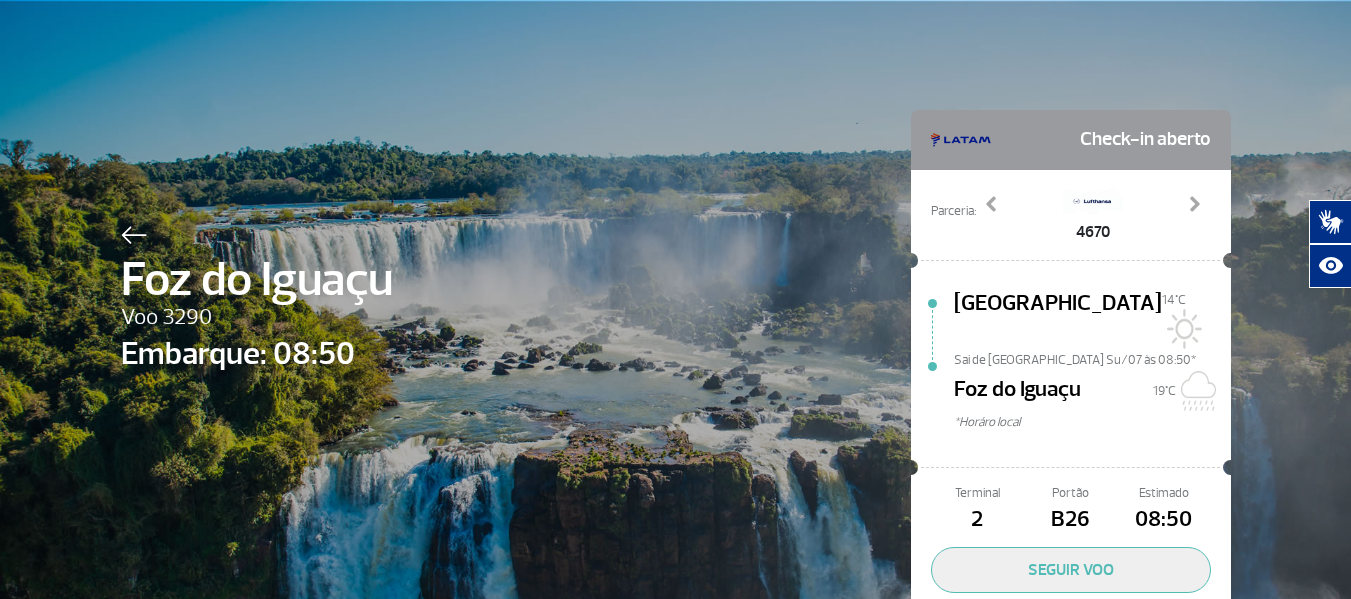 scroll, scrollTop: 0, scrollLeft: 0, axis: both 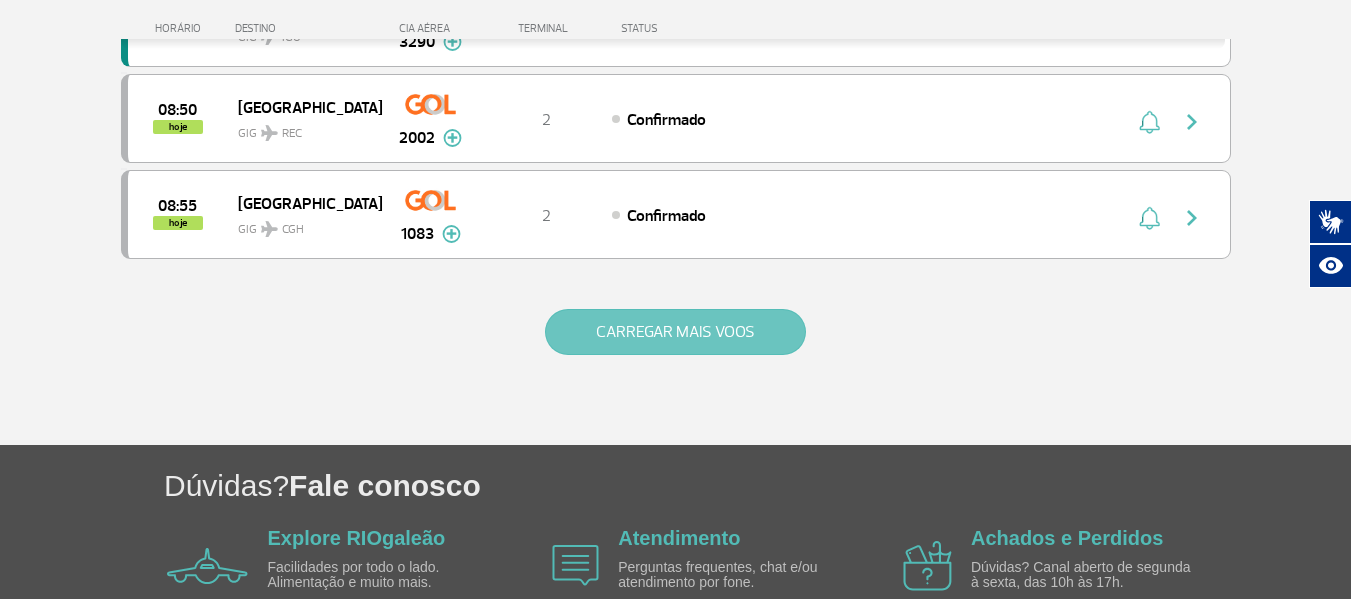click on "CARREGAR MAIS VOOS" at bounding box center [675, 332] 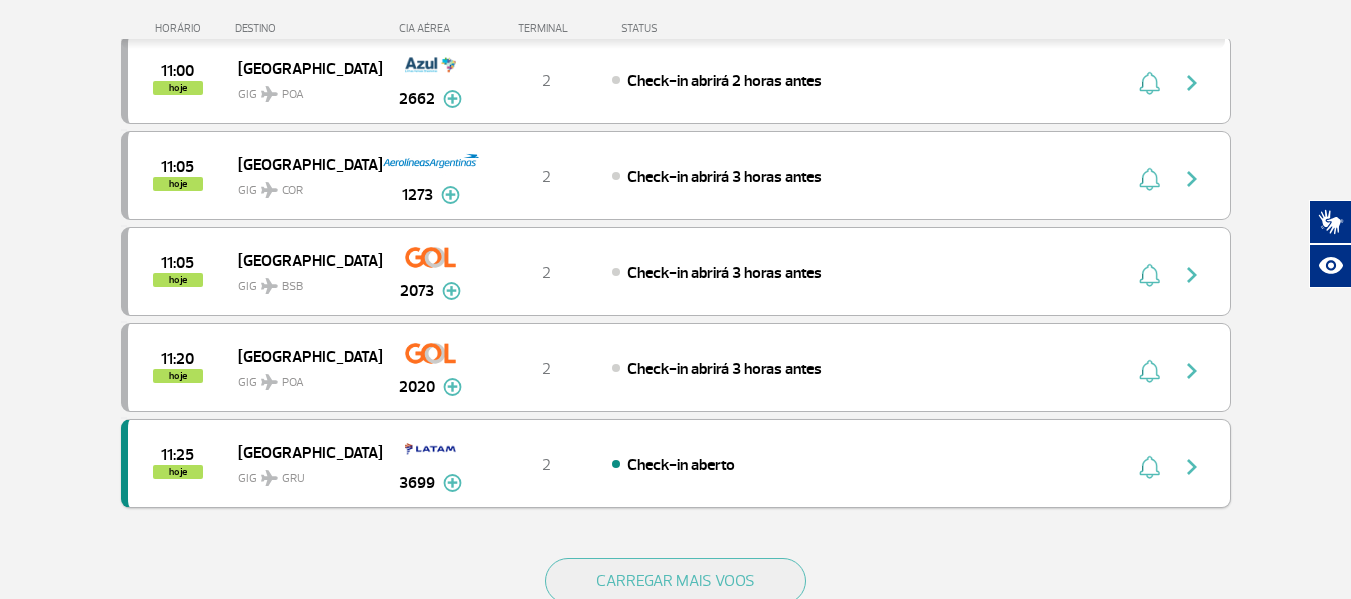 scroll, scrollTop: 3700, scrollLeft: 0, axis: vertical 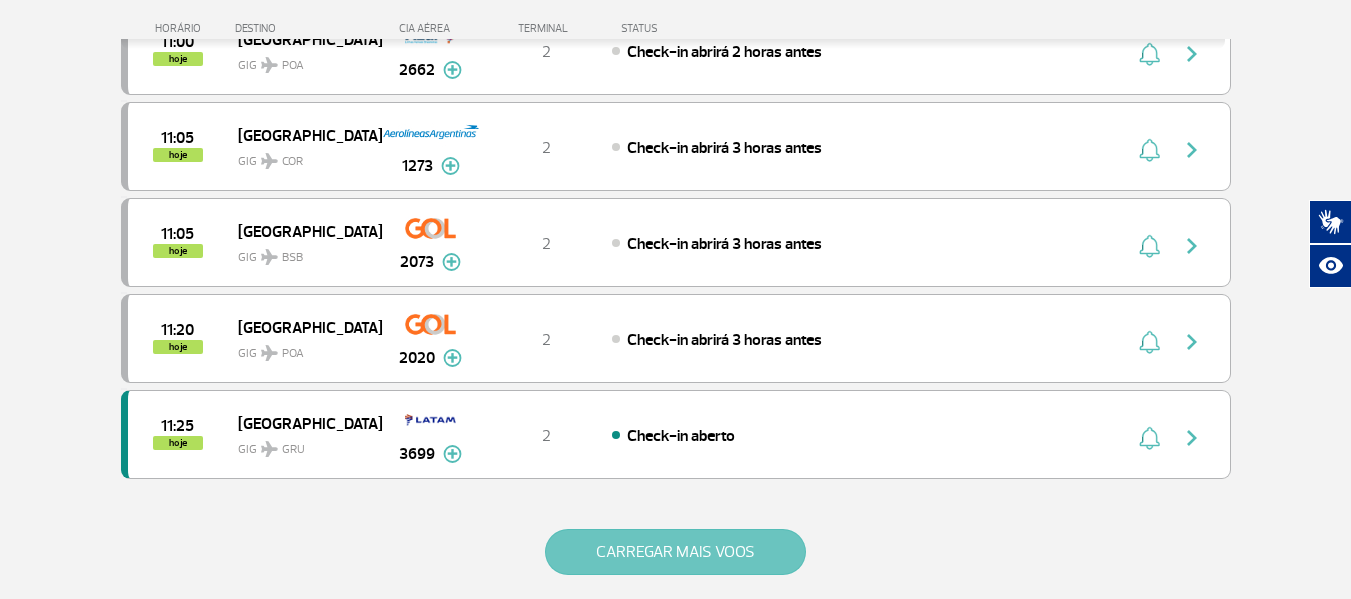 click on "CARREGAR MAIS VOOS" at bounding box center (675, 552) 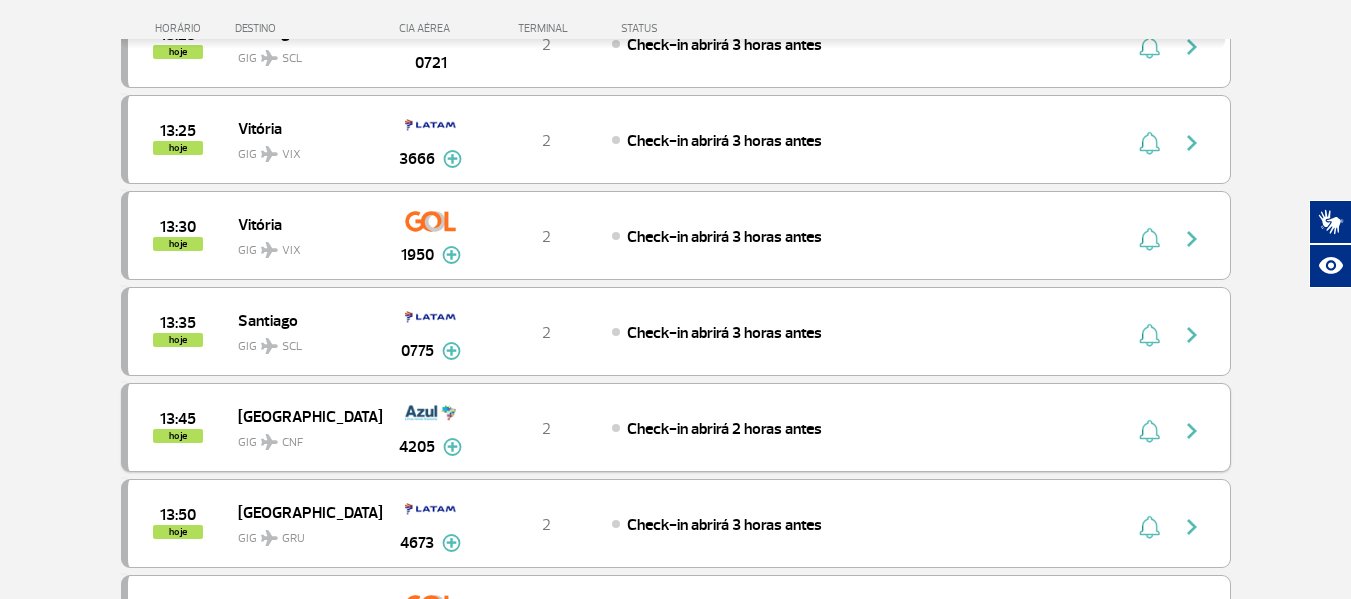 scroll, scrollTop: 4900, scrollLeft: 0, axis: vertical 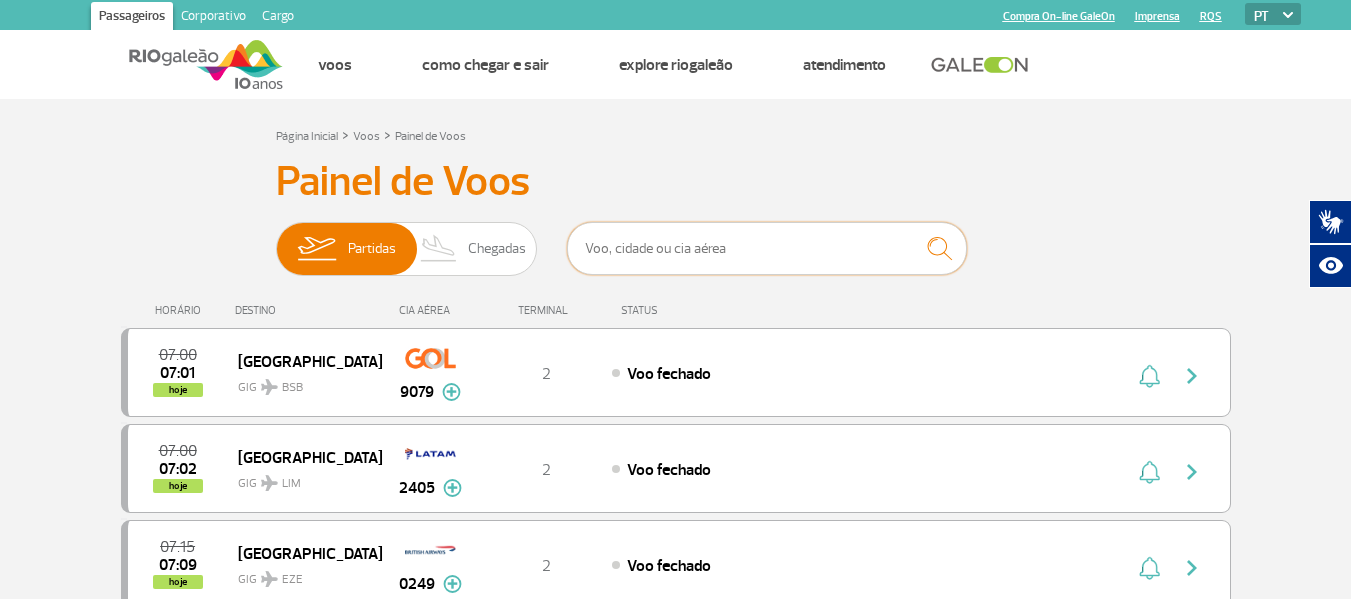 click at bounding box center (767, 248) 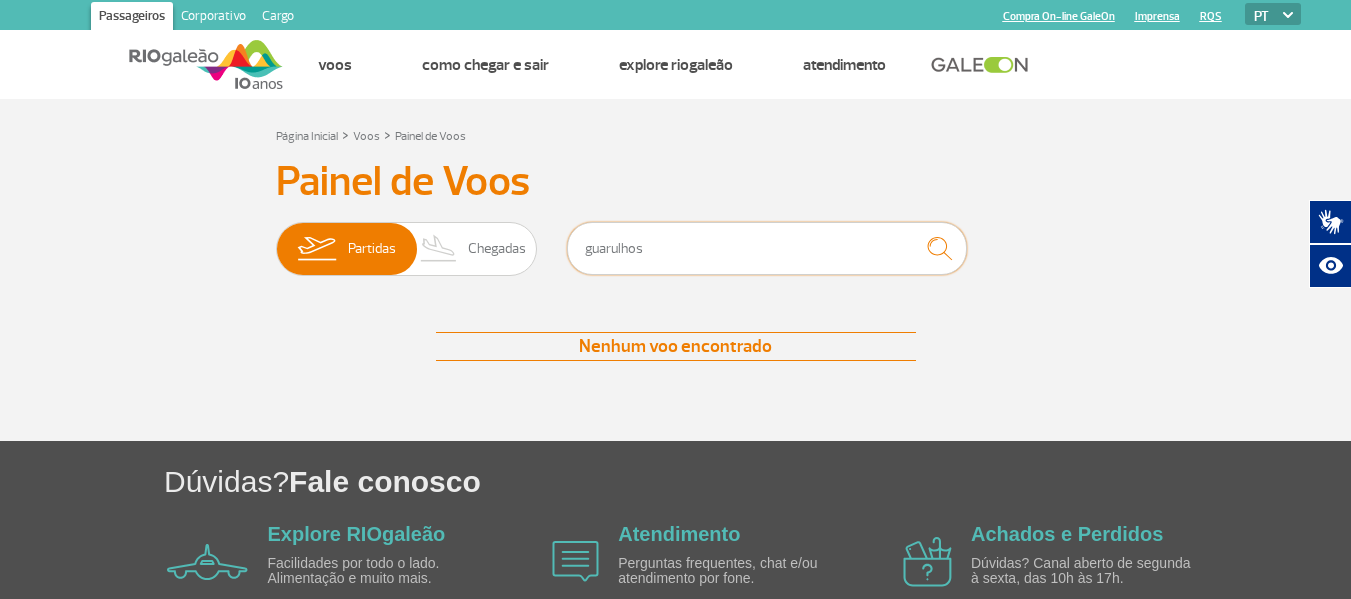 type on "guarulhos" 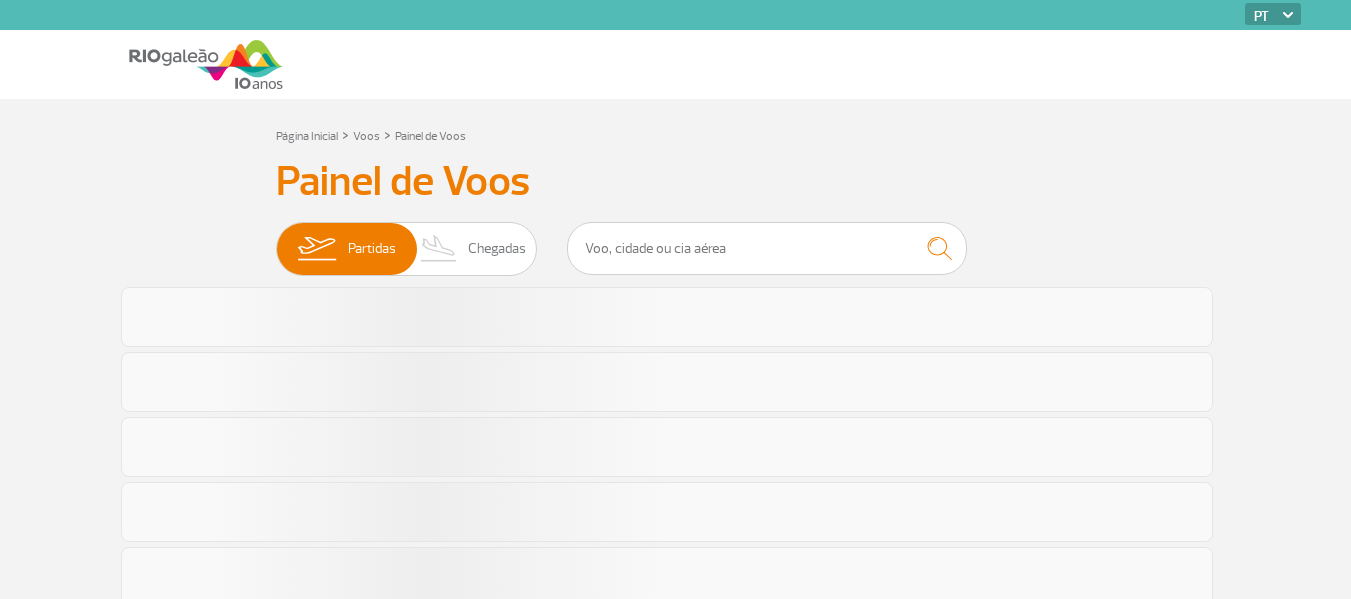 scroll, scrollTop: 0, scrollLeft: 0, axis: both 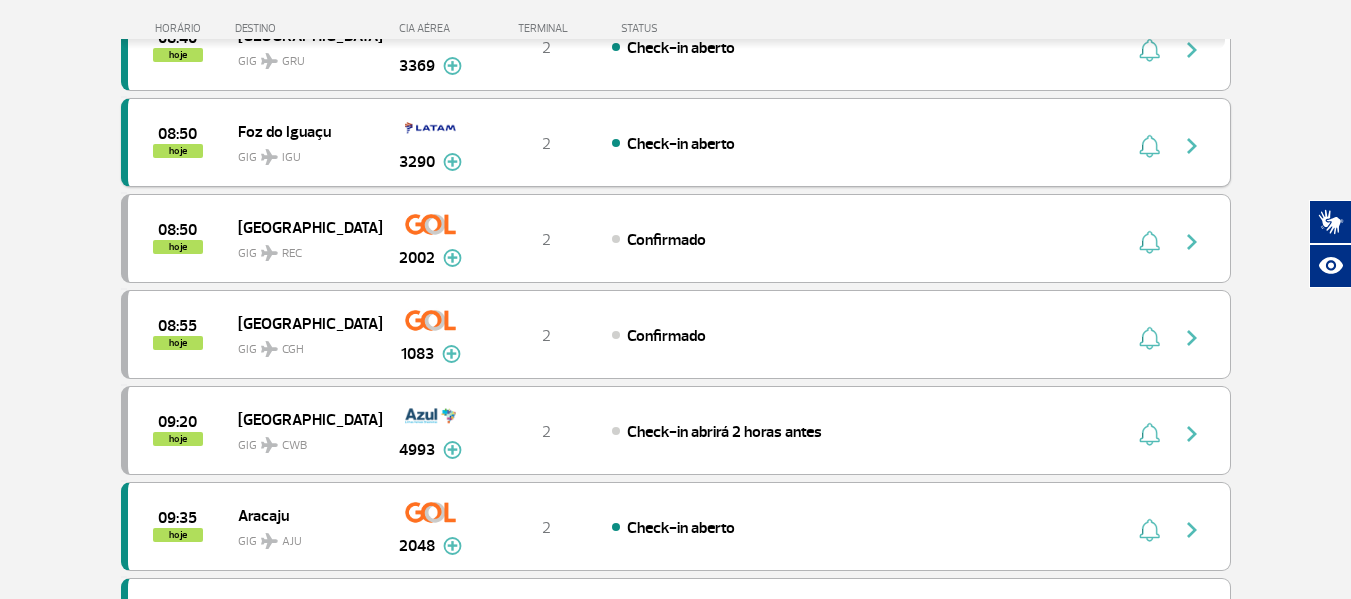 click on "08:50 hoje Foz do Iguaçu GIG  IGU 3290 2  Check-in aberto  Parcerias:  Lufthansa   4670   British Airways   7653" at bounding box center (676, 142) 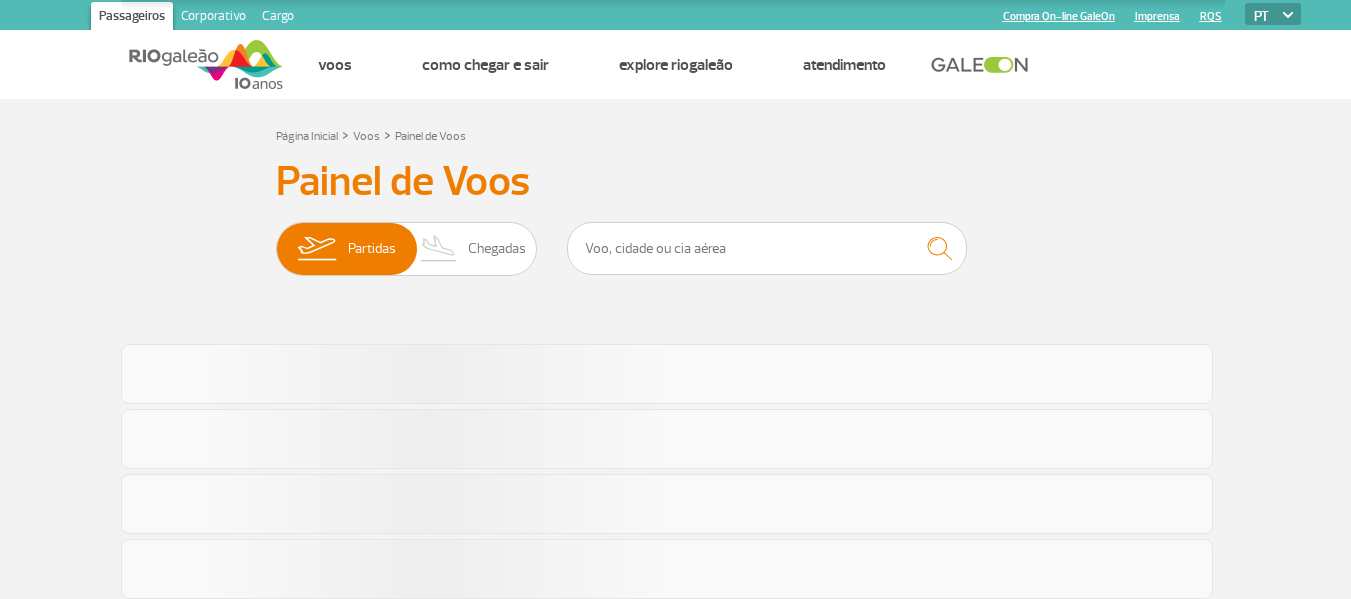 scroll, scrollTop: 1236, scrollLeft: 0, axis: vertical 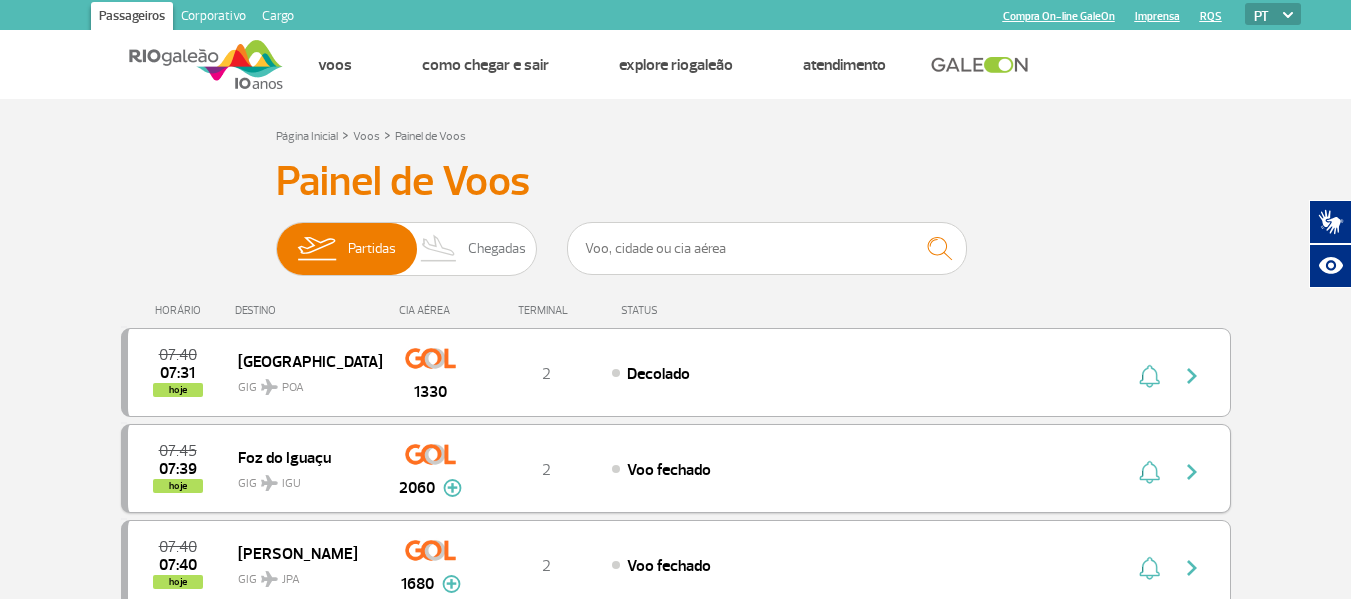 click on "07:45 07:39 hoje Foz do Iguaçu GIG  IGU 2060 2  Voo fechado  Parcerias:  Air France   1932   Air France   2064   Avianca   2611   Azul Linhas Aéreas   3082   Azul Linhas Aéreas   3102   Azul Linhas Aéreas   3115   Emirates Airlines   3687   TAP Portugal   4020   TAP Portugal   4159   TAP Portugal   4195   Avianca   4649   Avianca   4723   KLM Royal Dutch Airlines   9360" at bounding box center (676, 468) 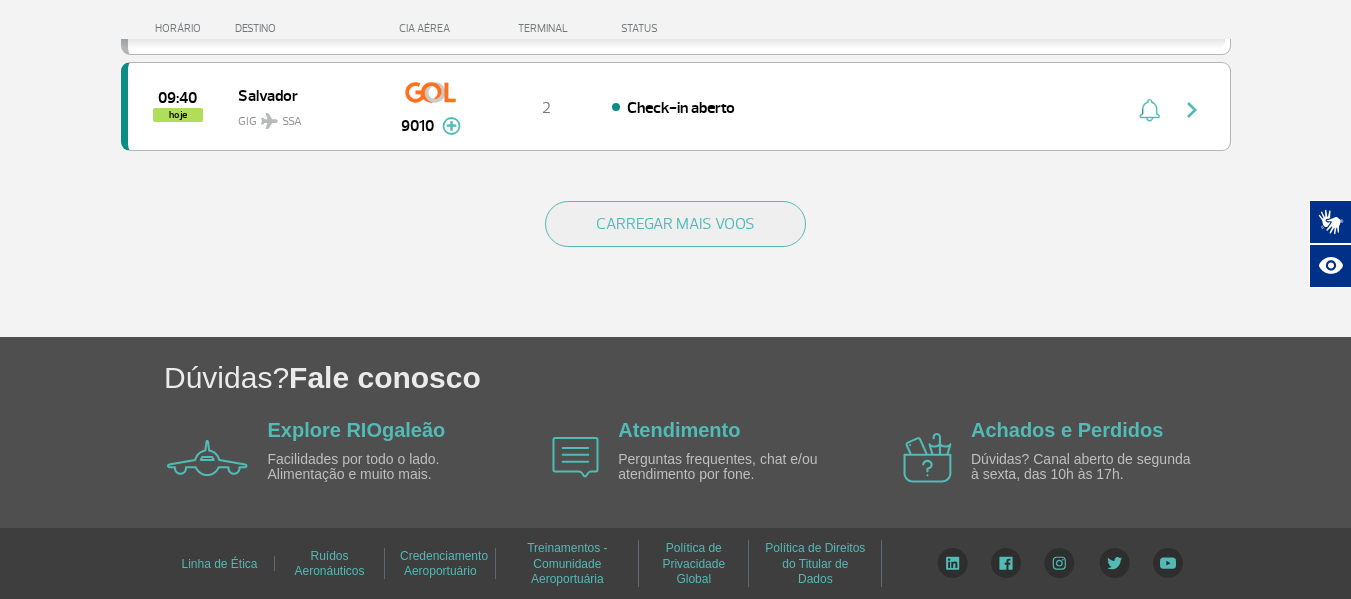 scroll, scrollTop: 2110, scrollLeft: 0, axis: vertical 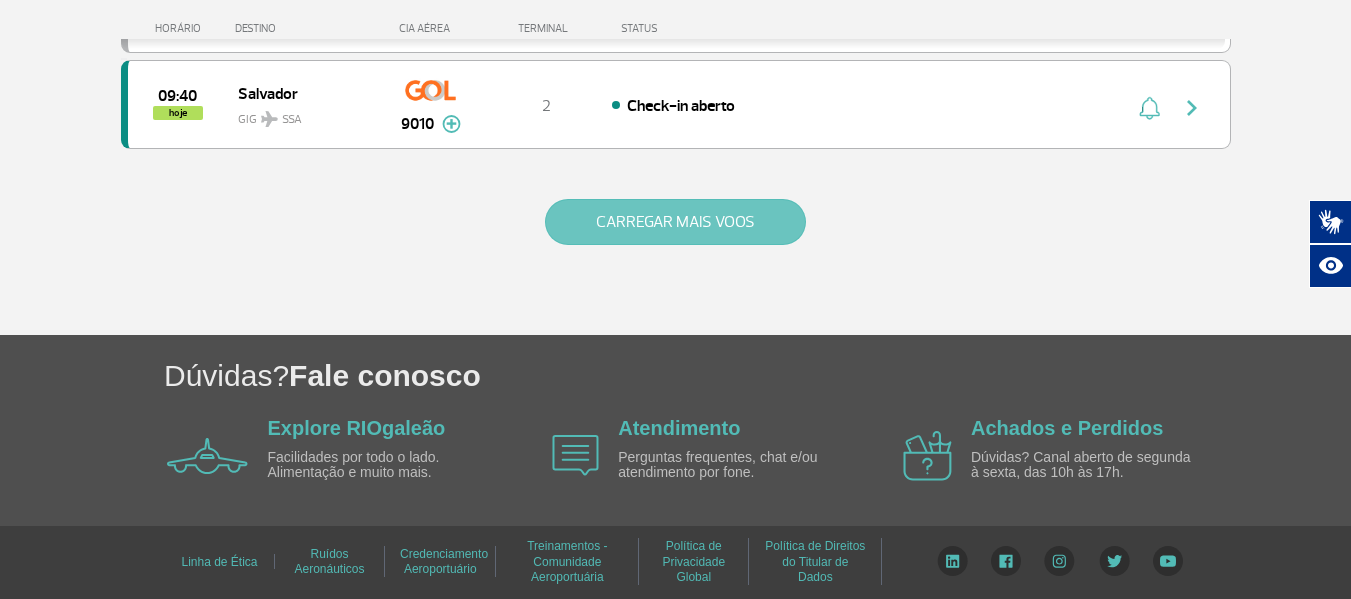 click on "CARREGAR MAIS VOOS" at bounding box center [675, 222] 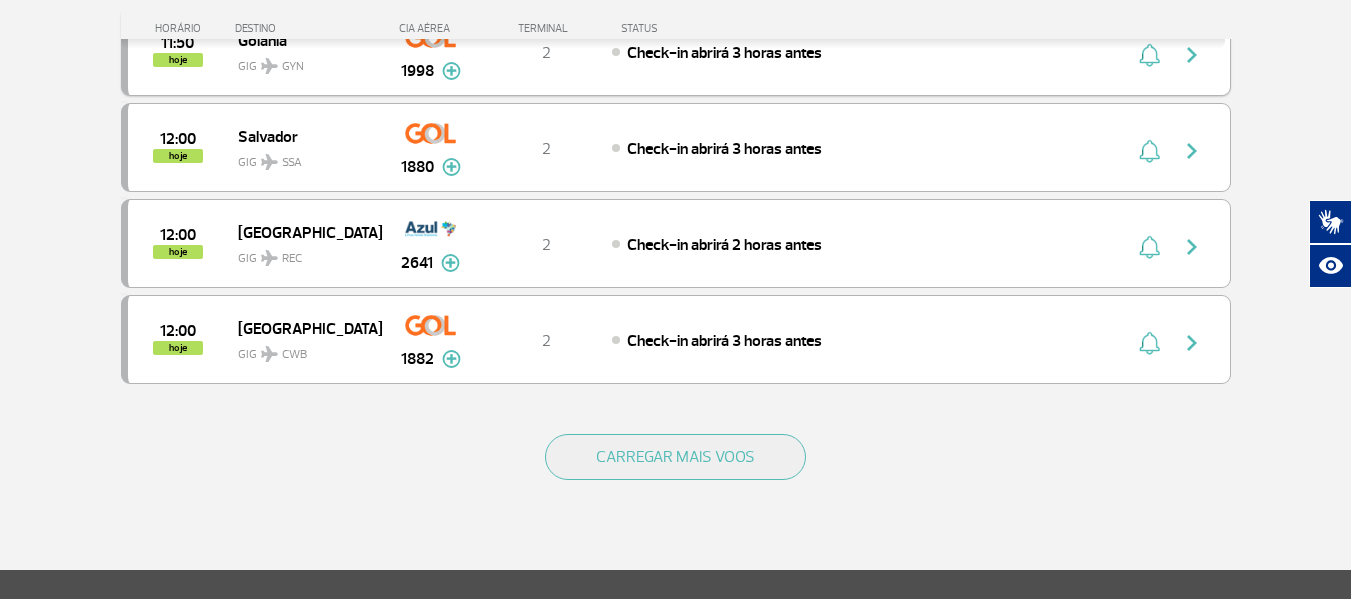 scroll, scrollTop: 3810, scrollLeft: 0, axis: vertical 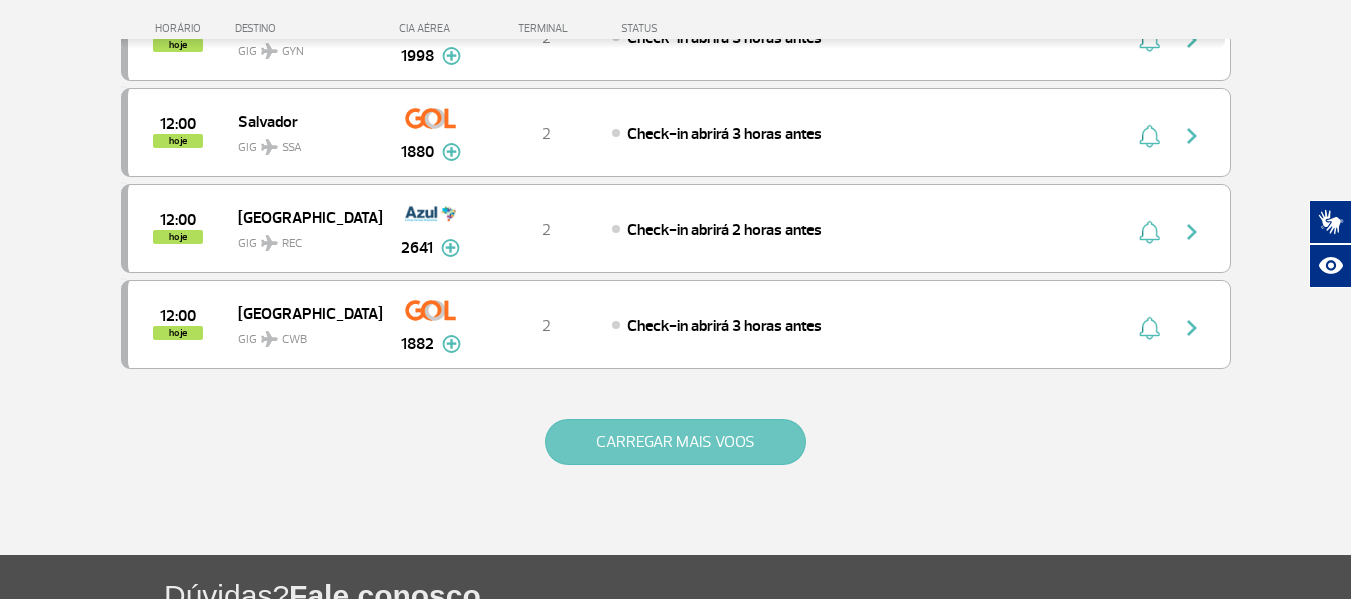 click on "CARREGAR MAIS VOOS" at bounding box center (675, 442) 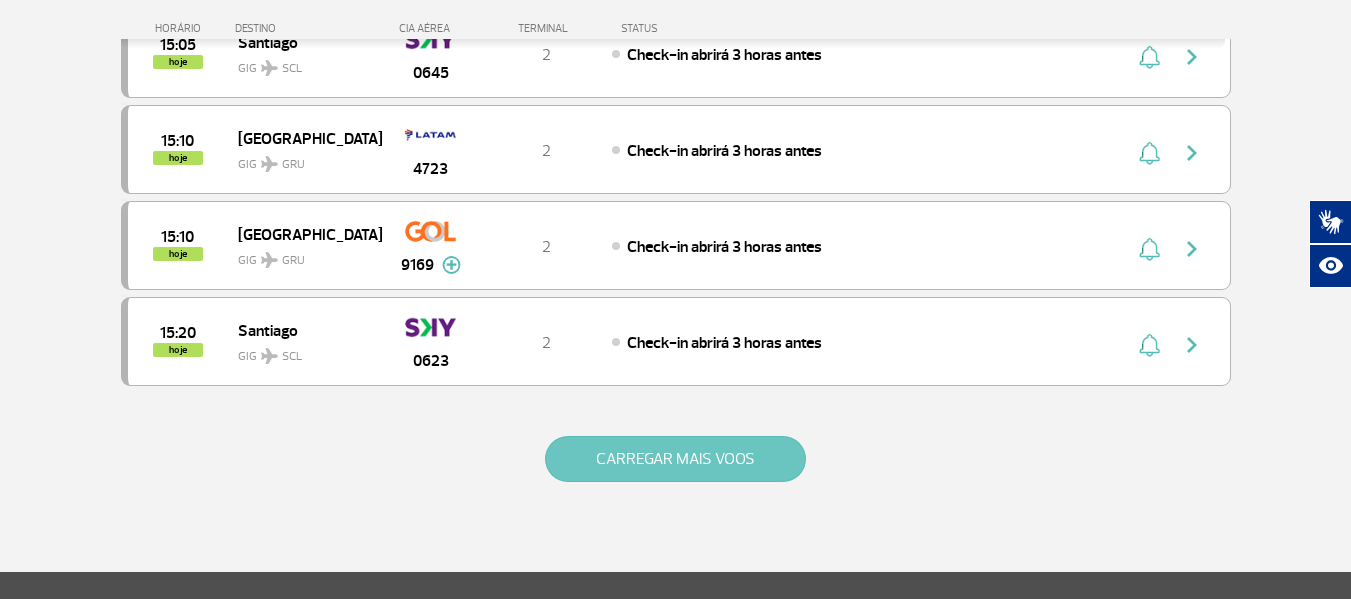 scroll, scrollTop: 5710, scrollLeft: 0, axis: vertical 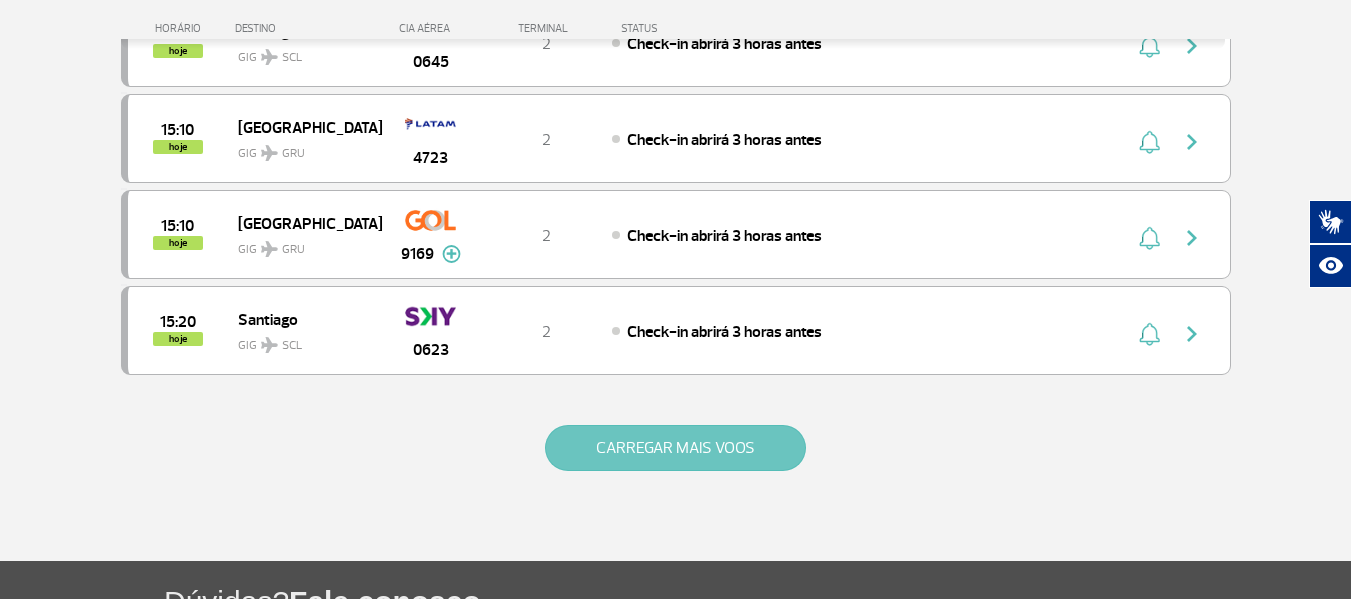 click on "CARREGAR MAIS VOOS" at bounding box center [675, 448] 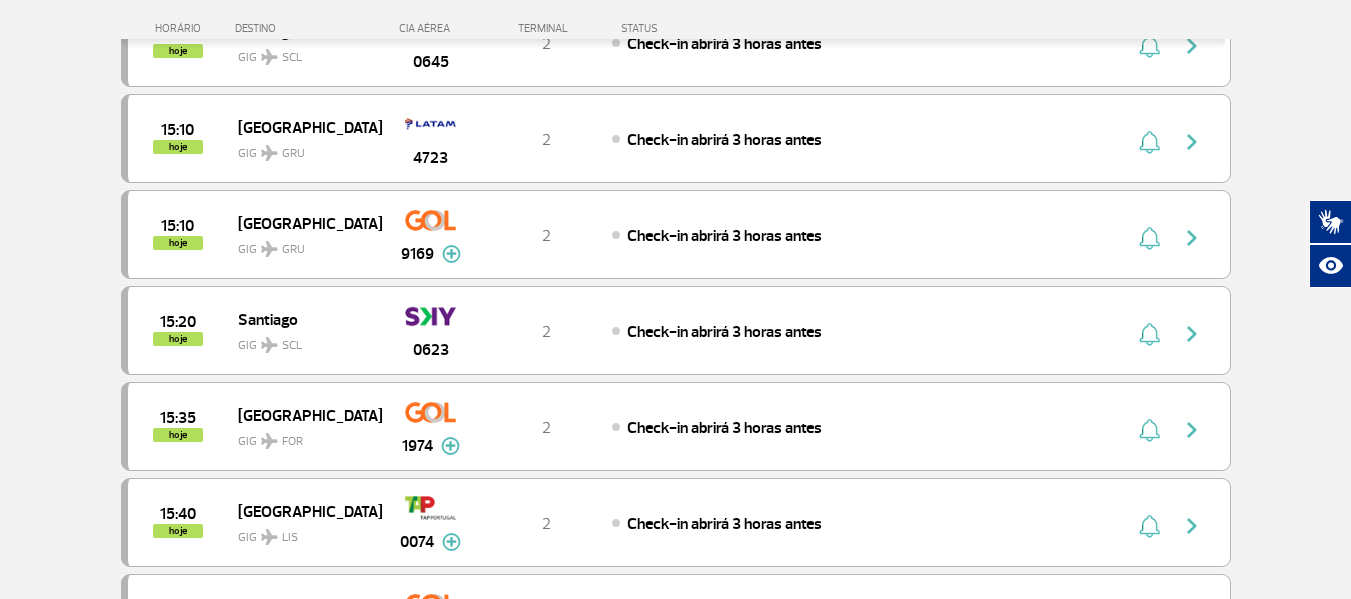 type 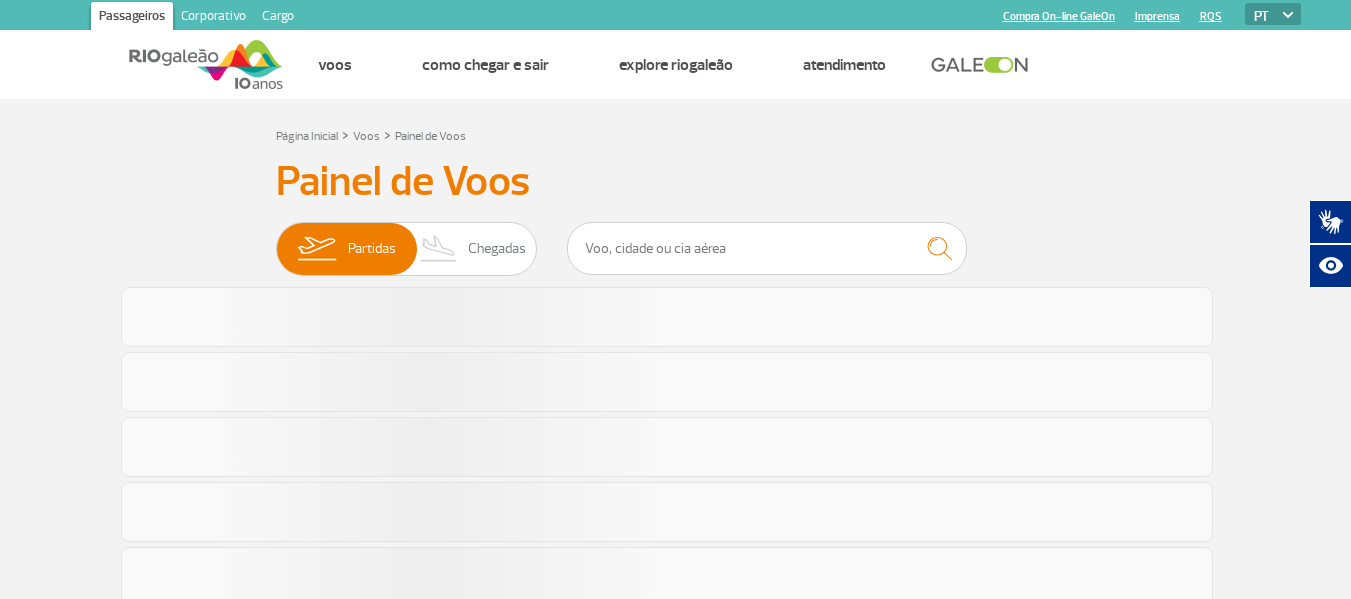 scroll, scrollTop: 0, scrollLeft: 0, axis: both 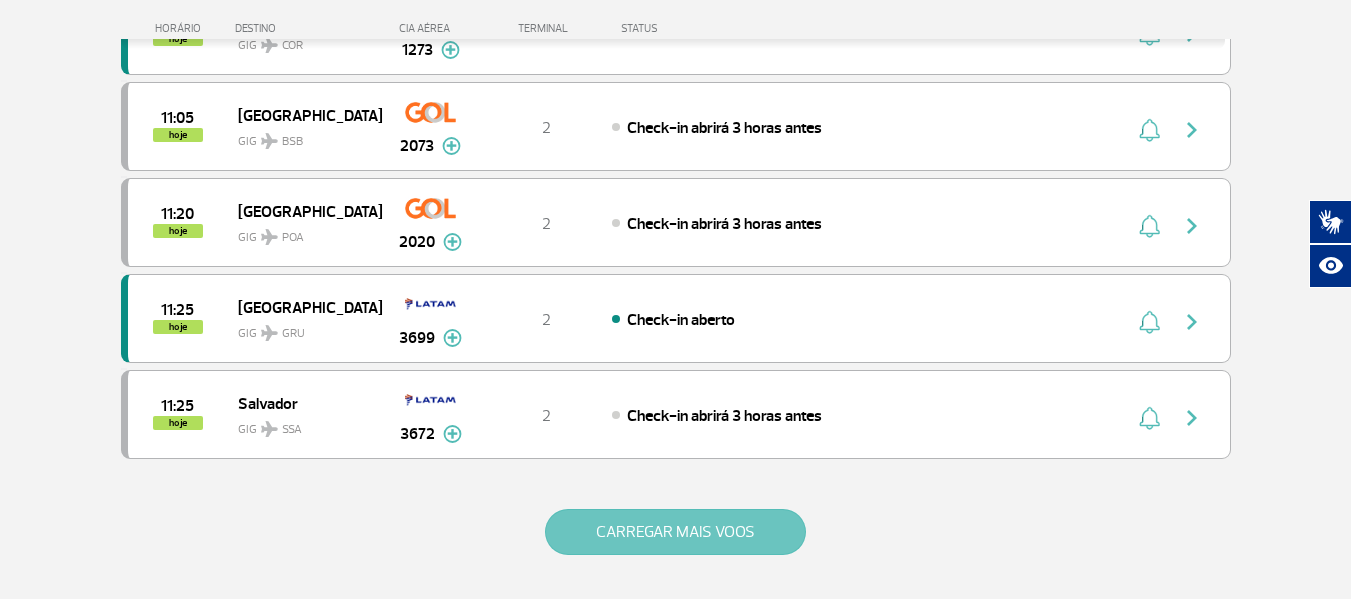 click on "CARREGAR MAIS VOOS" at bounding box center [675, 532] 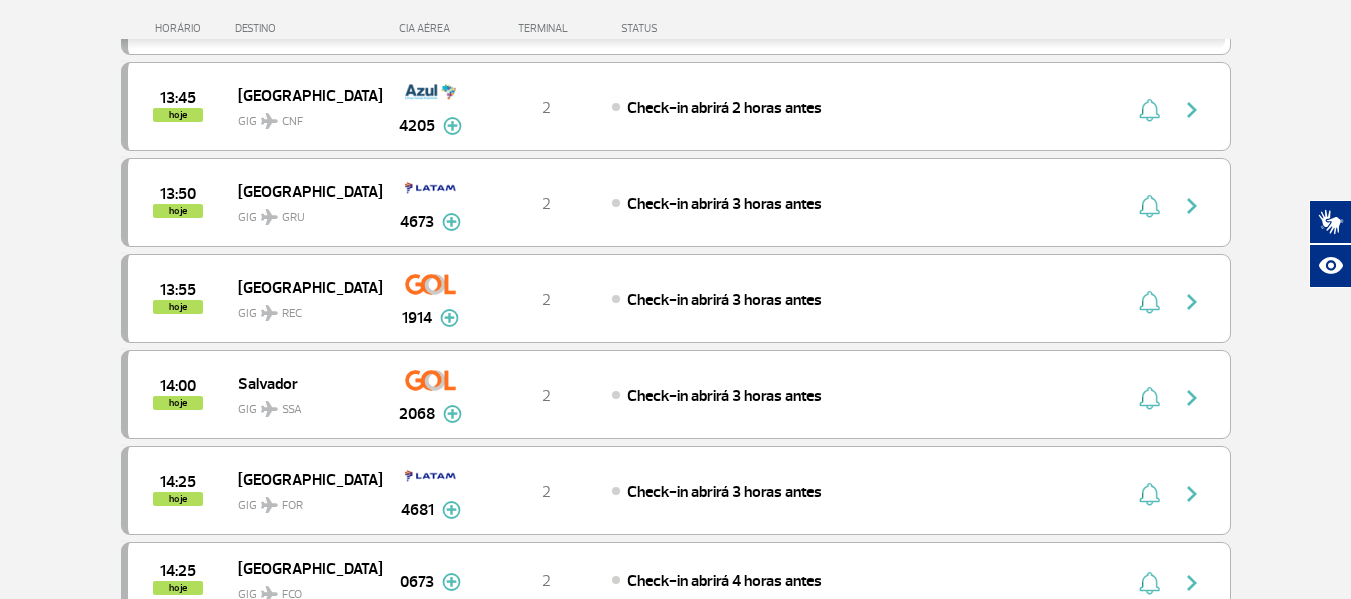 scroll, scrollTop: 3200, scrollLeft: 0, axis: vertical 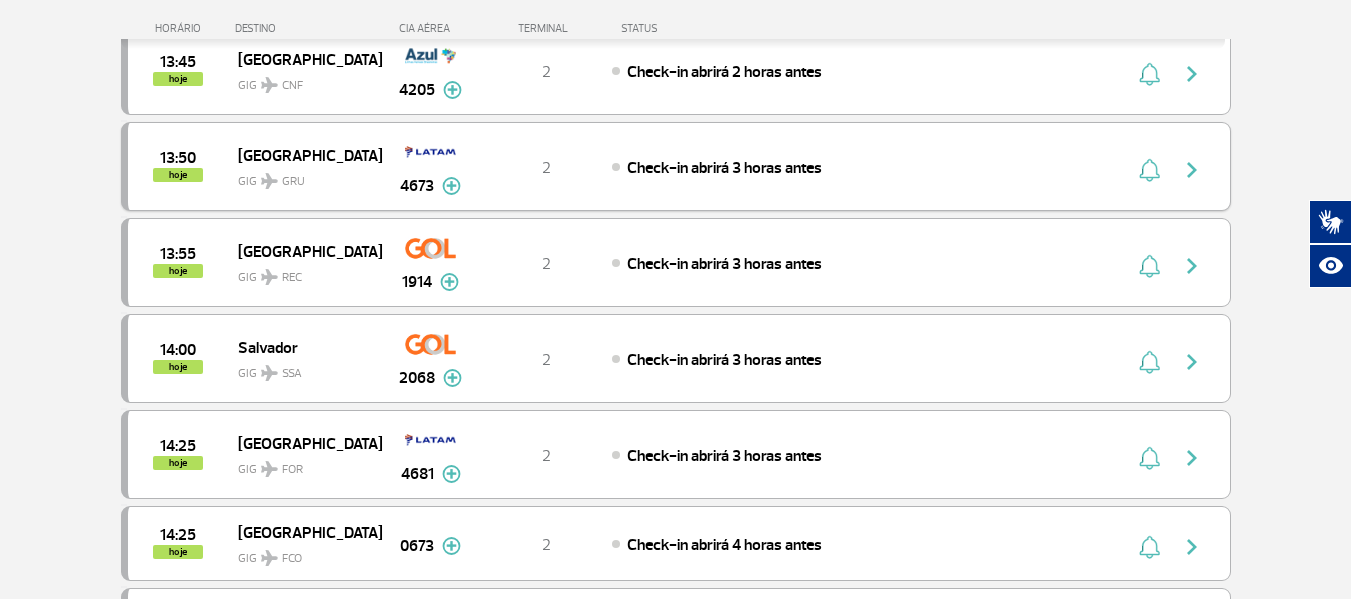 click on "13:50 hoje [GEOGRAPHIC_DATA] GIG  GRU 4673 2  Check-in abrirá 3 horas antes  Parcerias:  Lufthansa   4652   Qatar Airways   4836   Qatar Airways   5125   Delta Airlines   6119   Delta Airlines   6135   Delta Airlines   6145   Qatar Airways   7293   Qatar Airways   7296" at bounding box center [676, 166] 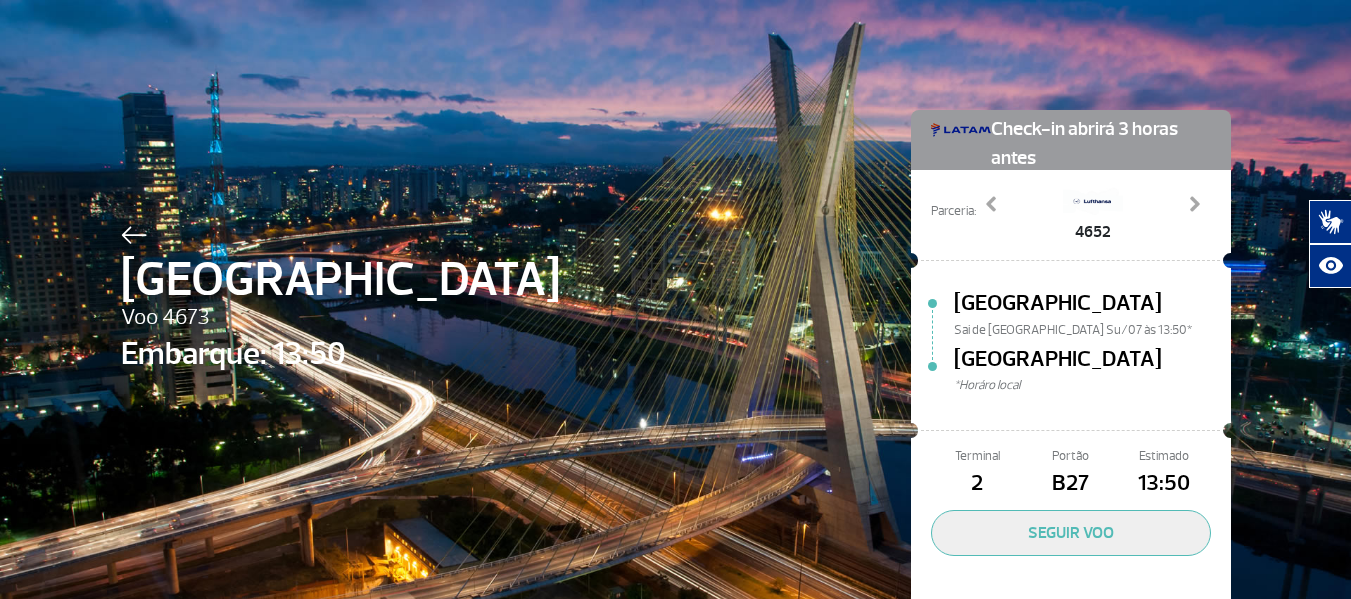 scroll, scrollTop: 0, scrollLeft: 0, axis: both 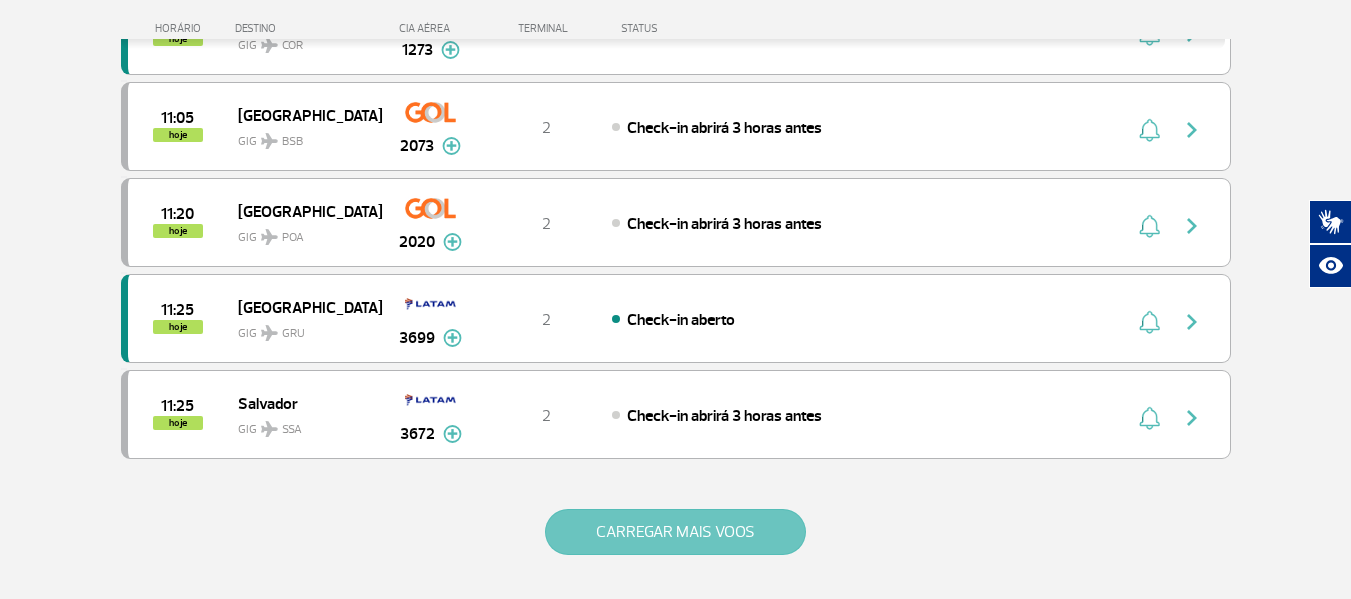 click on "CARREGAR MAIS VOOS" at bounding box center [675, 532] 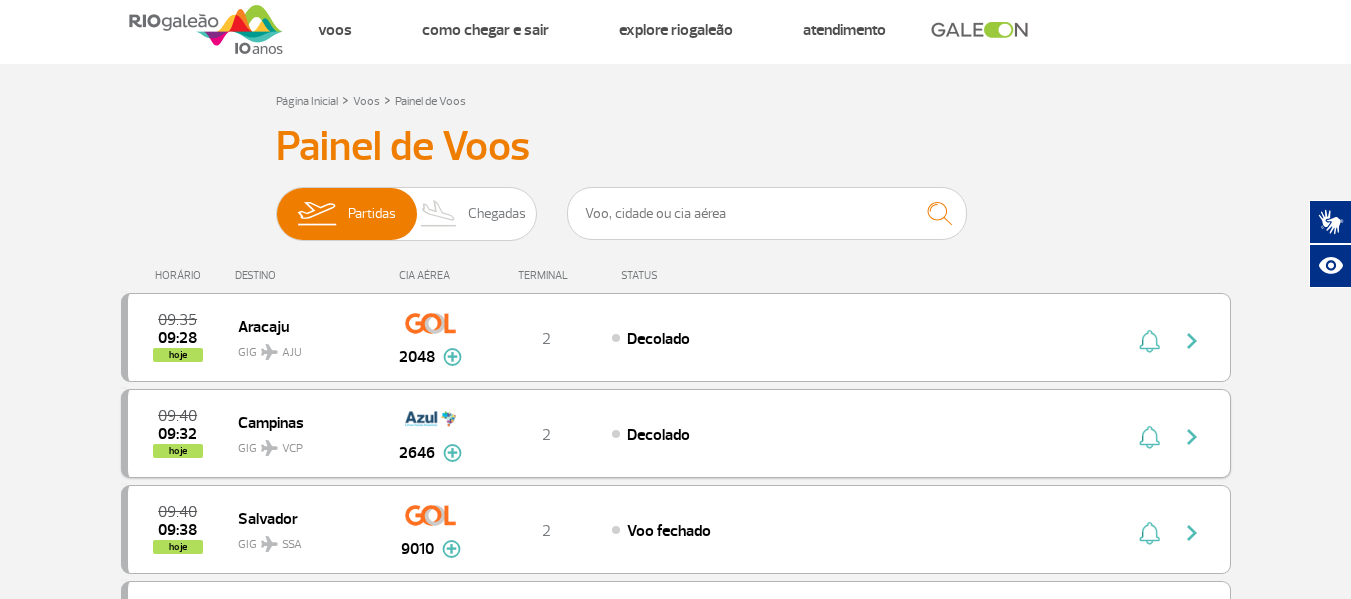scroll, scrollTop: 0, scrollLeft: 0, axis: both 